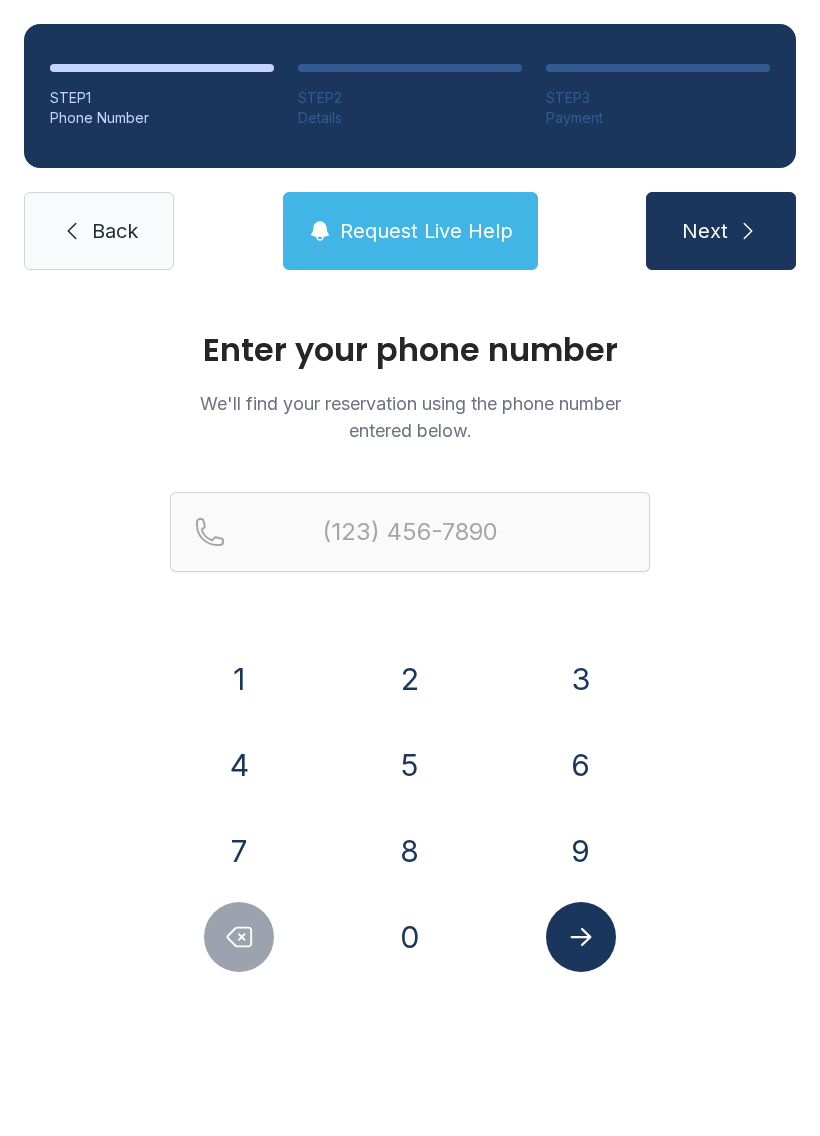 scroll, scrollTop: 0, scrollLeft: 0, axis: both 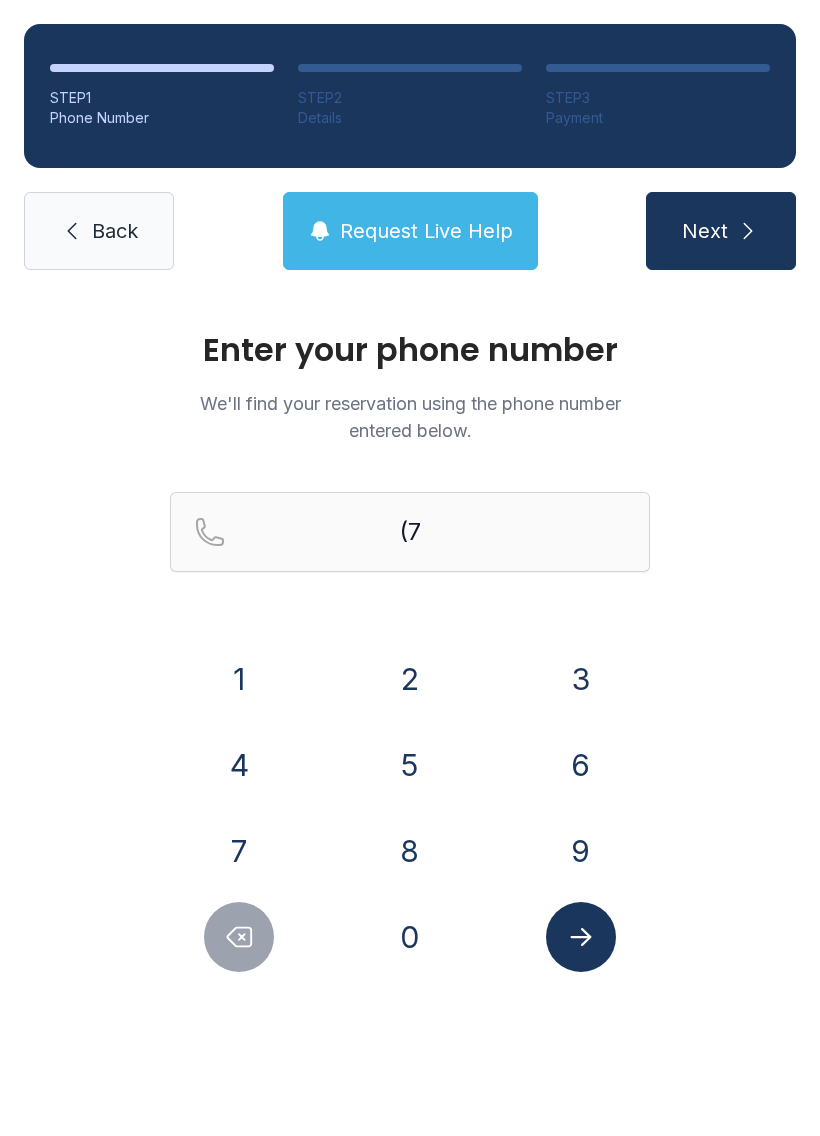 click on "7" at bounding box center [239, 679] 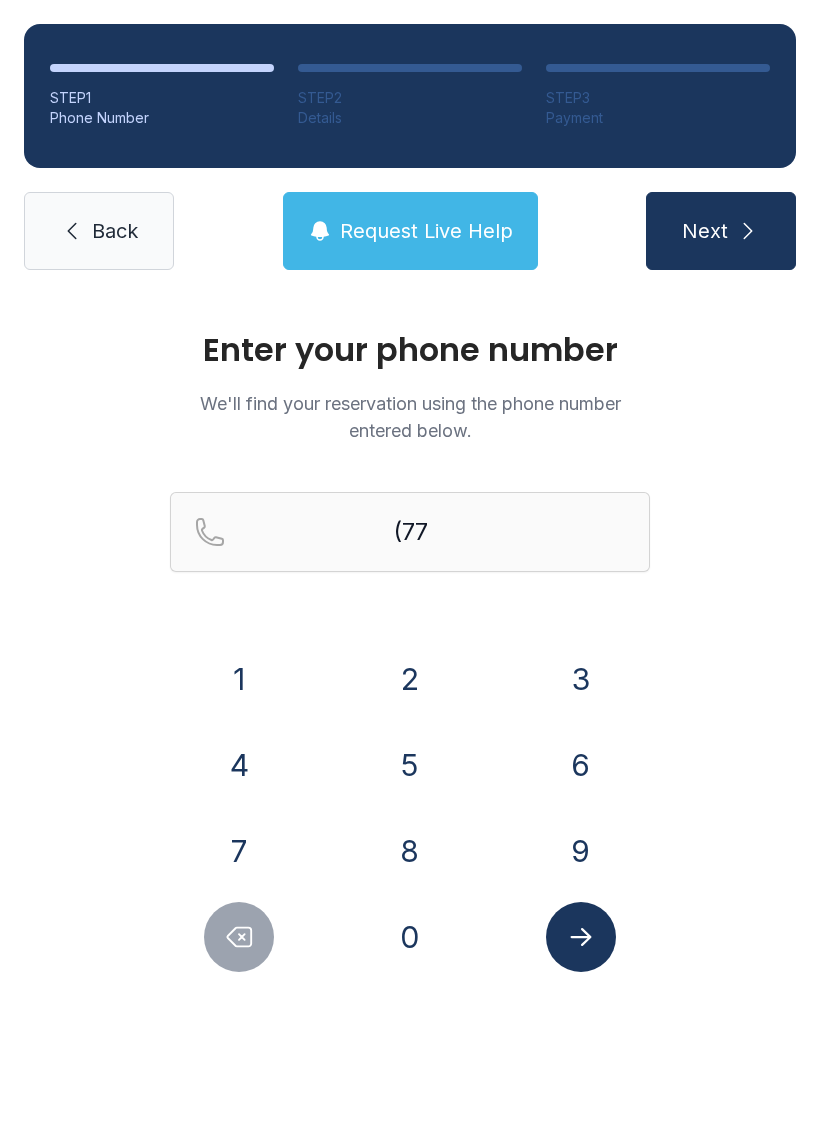 click on "0" at bounding box center (239, 679) 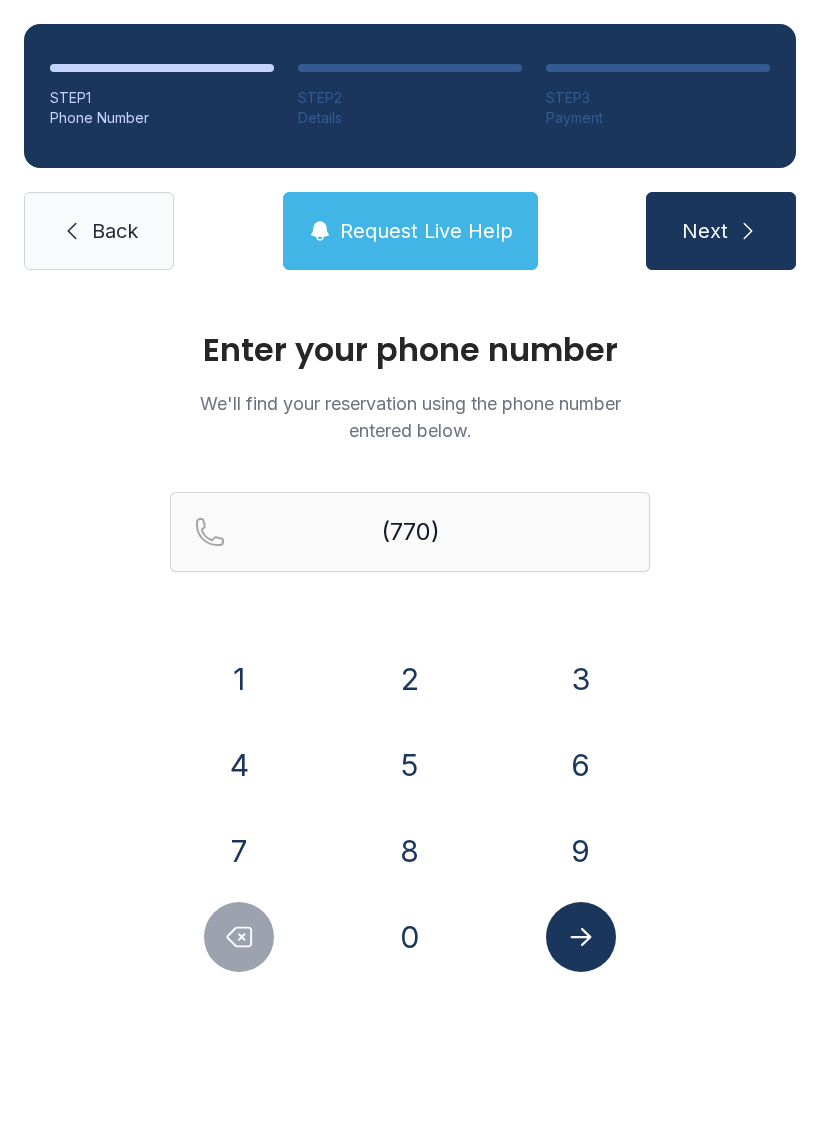 click on "8" at bounding box center (239, 679) 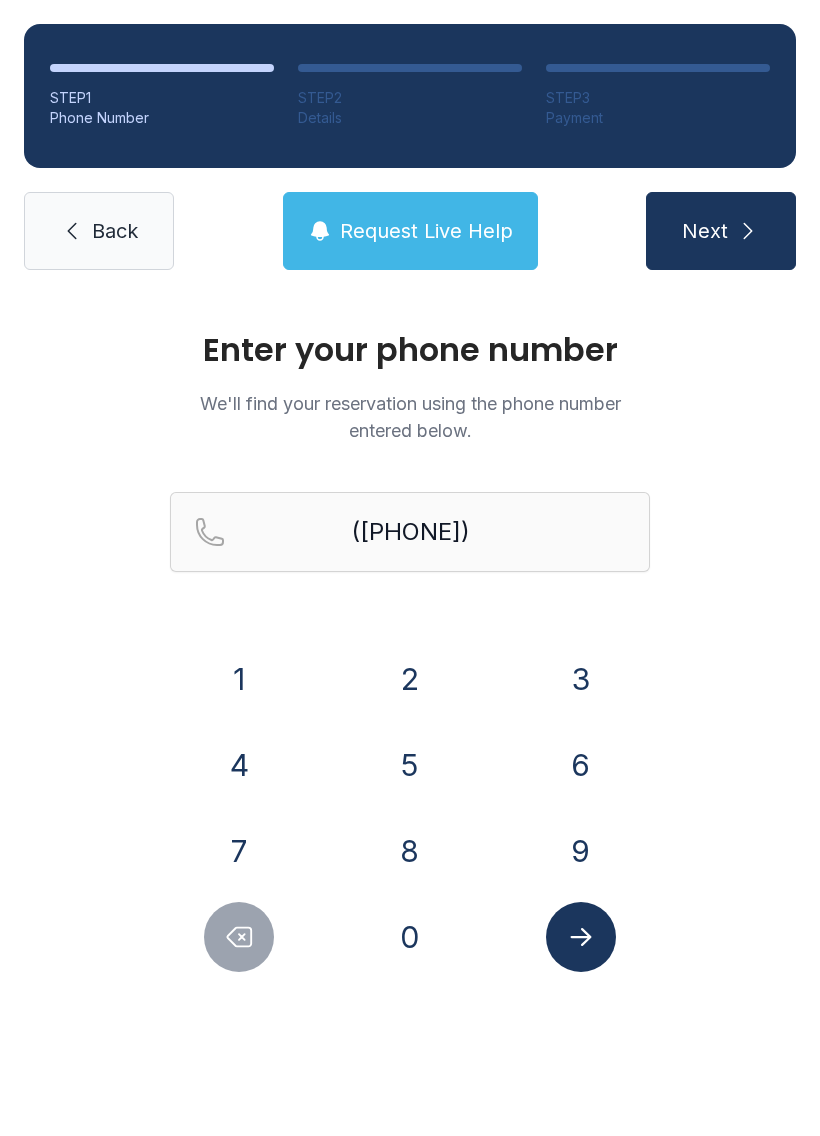 click on "7" at bounding box center [239, 679] 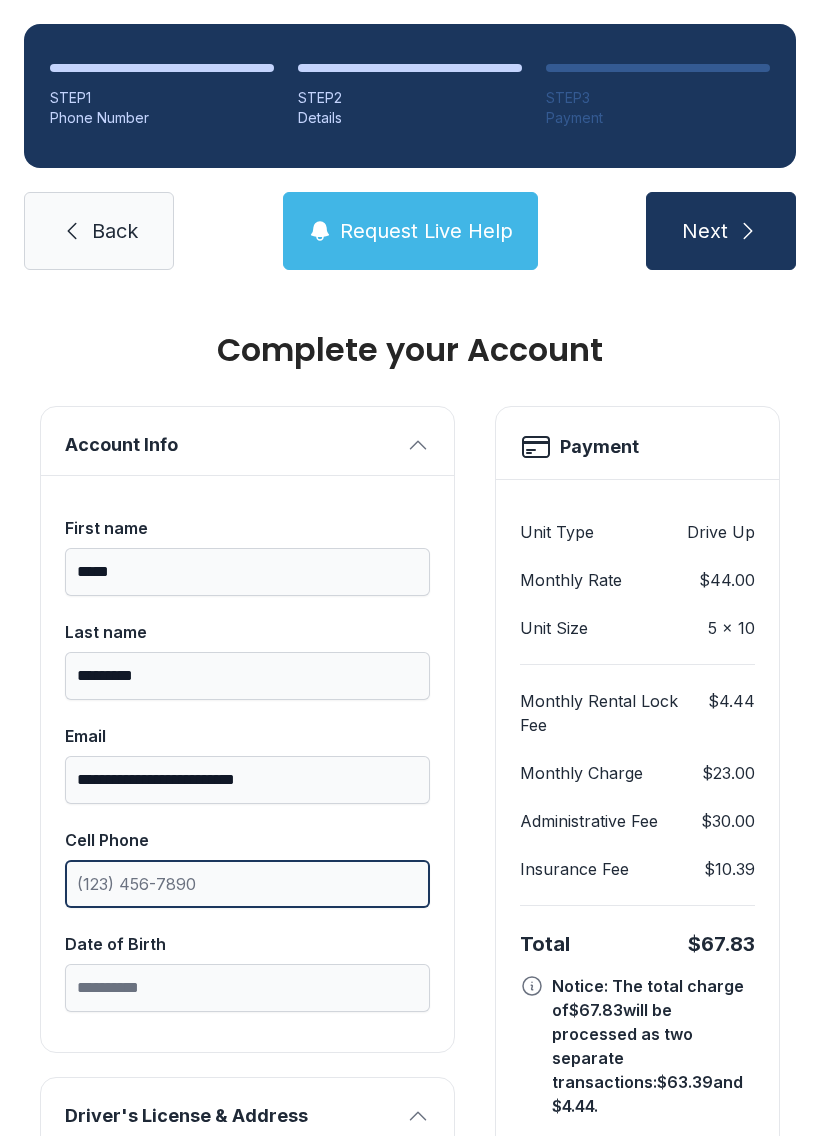 click on "Cell Phone" at bounding box center (247, 884) 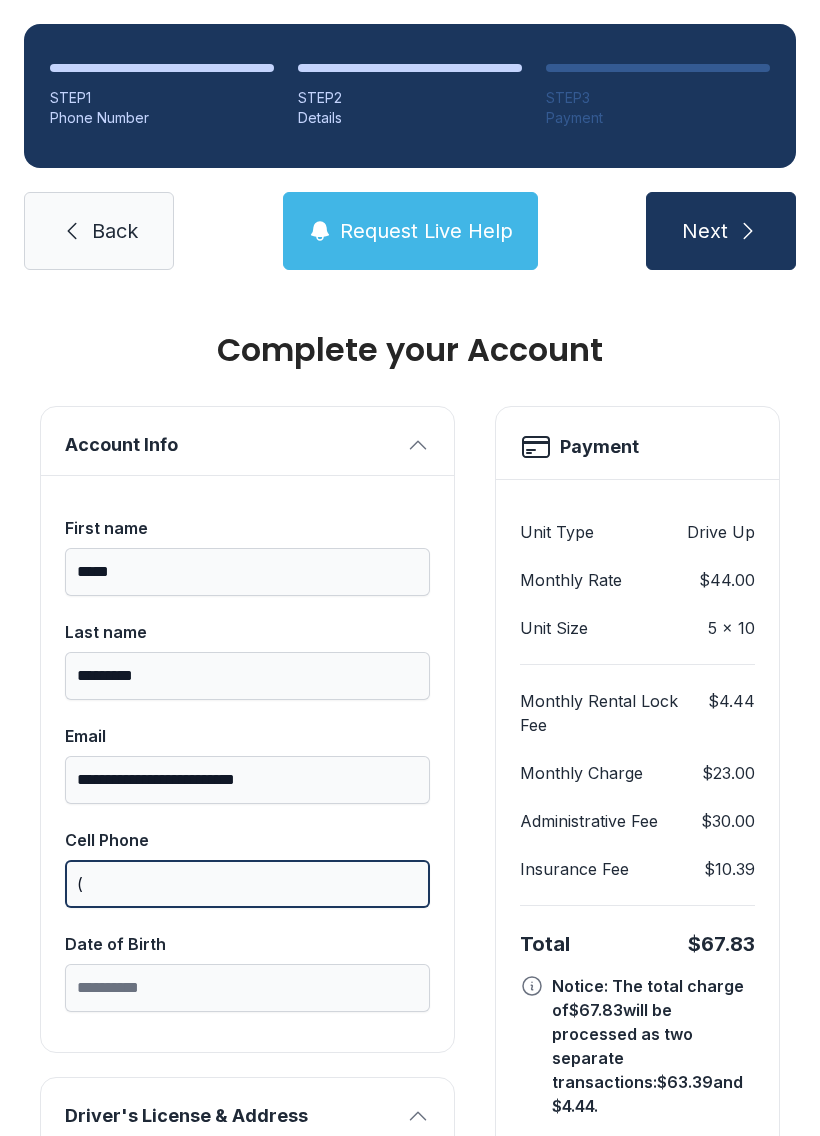 scroll, scrollTop: 44, scrollLeft: 0, axis: vertical 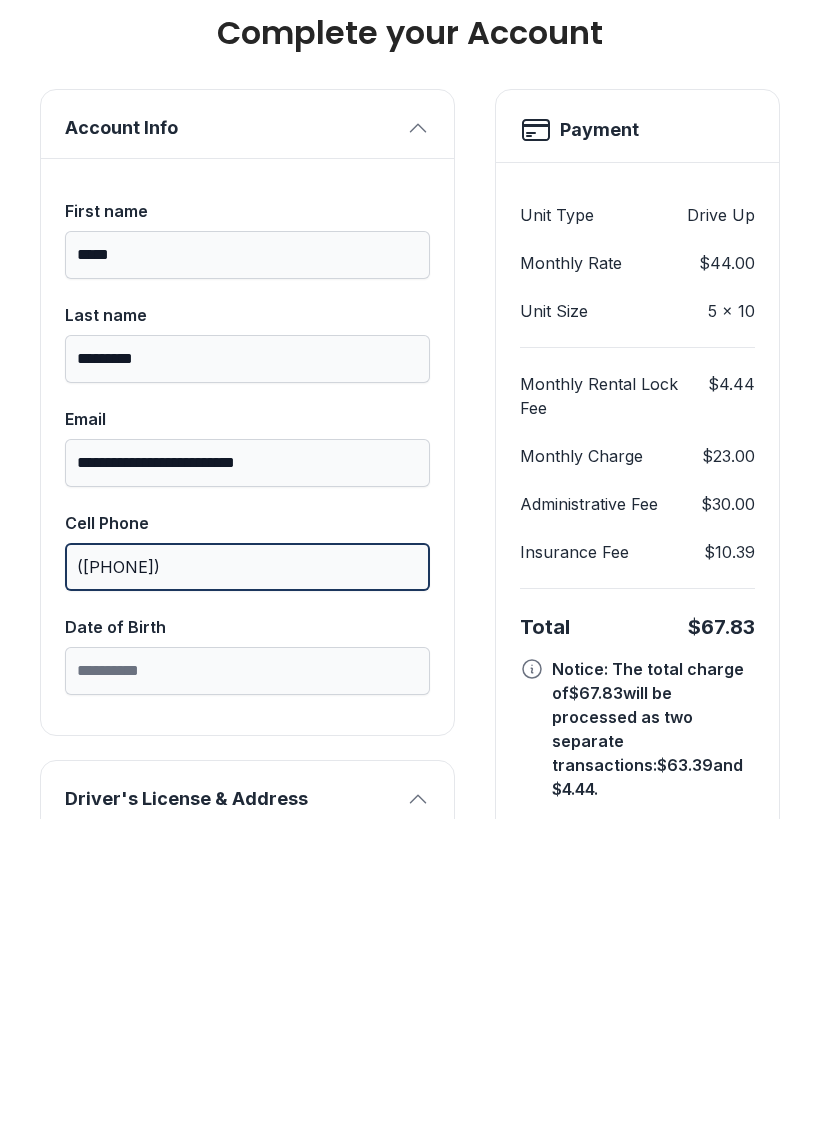 type on "([PHONE])" 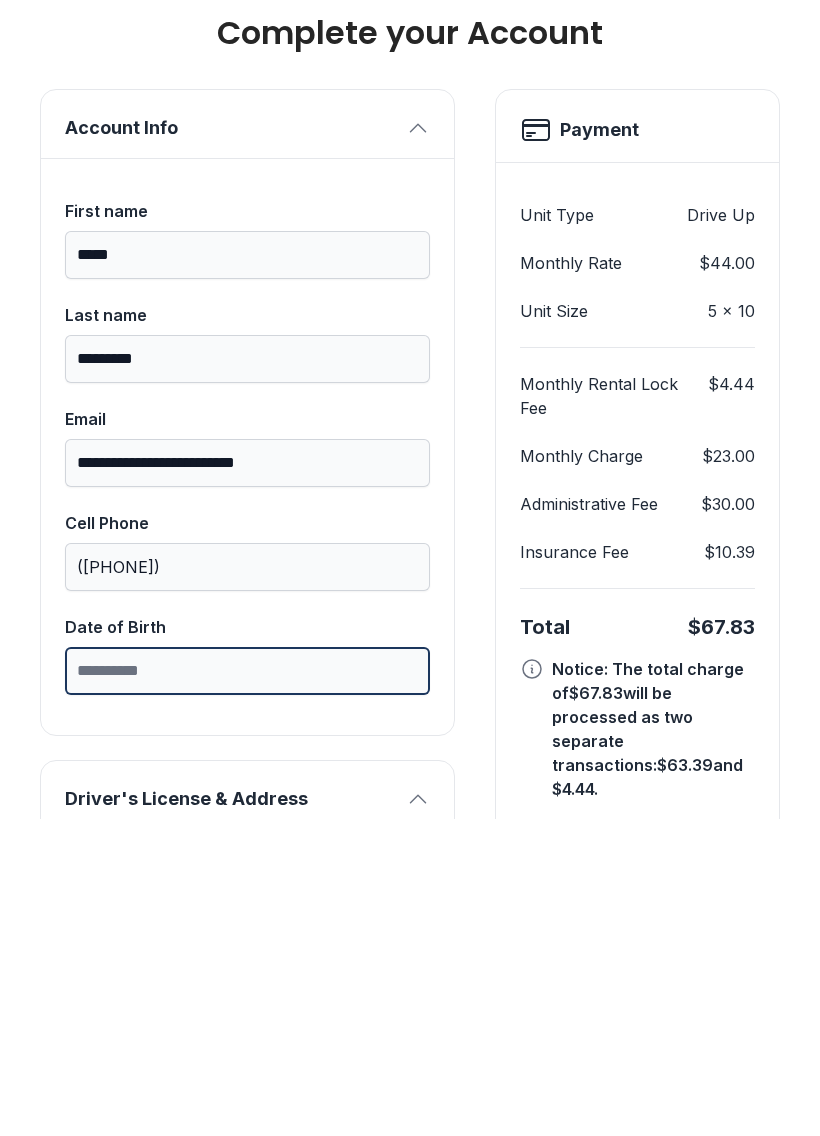 click on "Date of Birth" at bounding box center (247, 988) 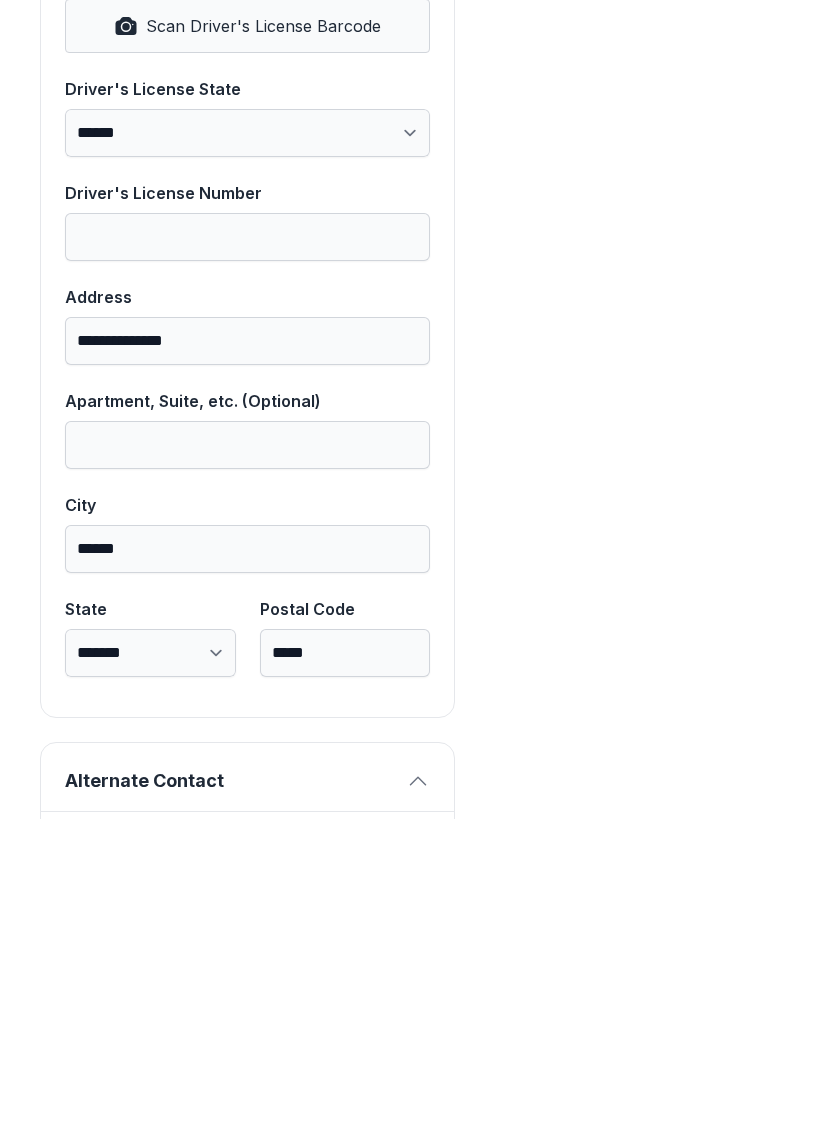 scroll, scrollTop: 872, scrollLeft: 0, axis: vertical 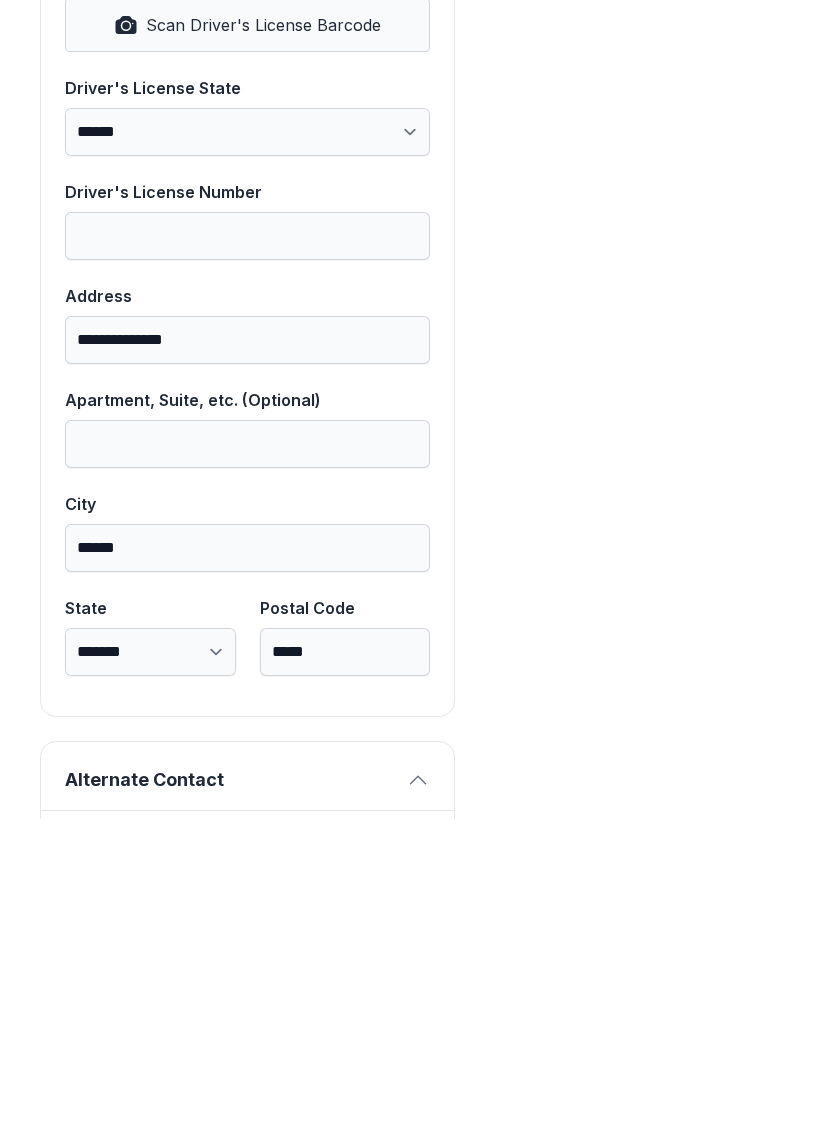 type on "**********" 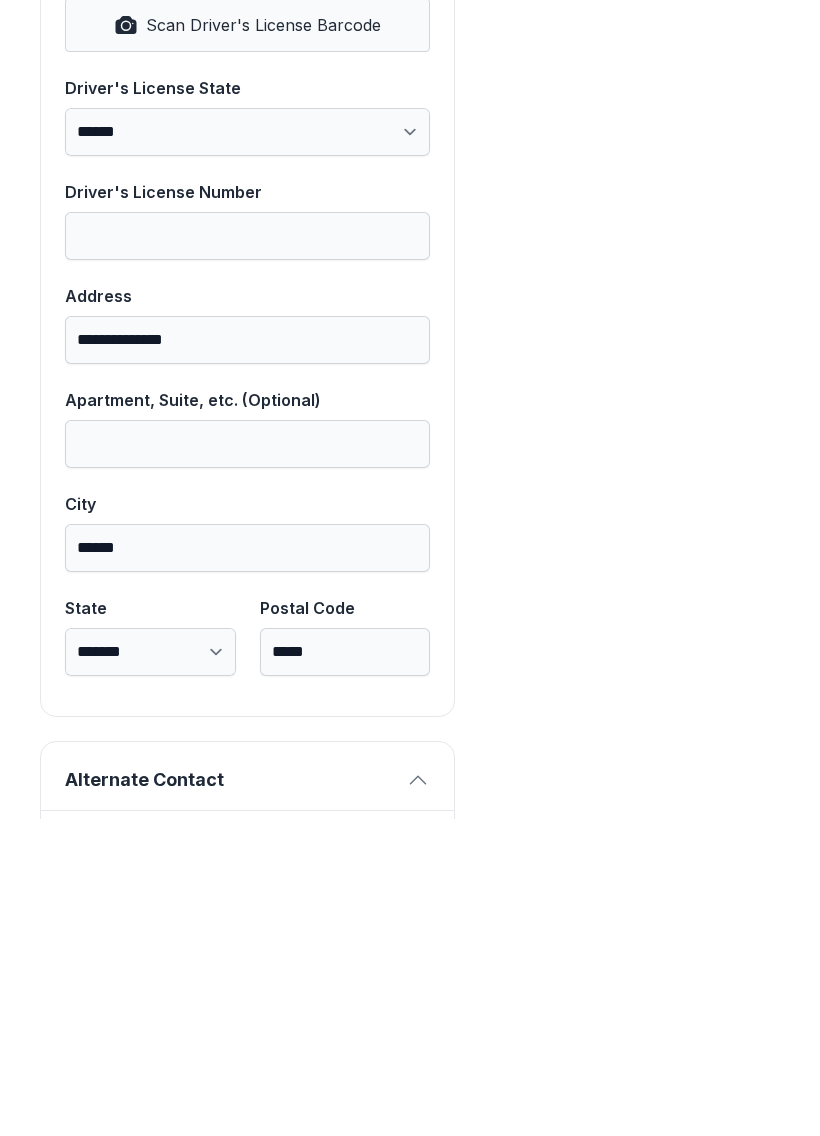 click on "Apartment, Suite, etc. (Optional)" at bounding box center [247, 761] 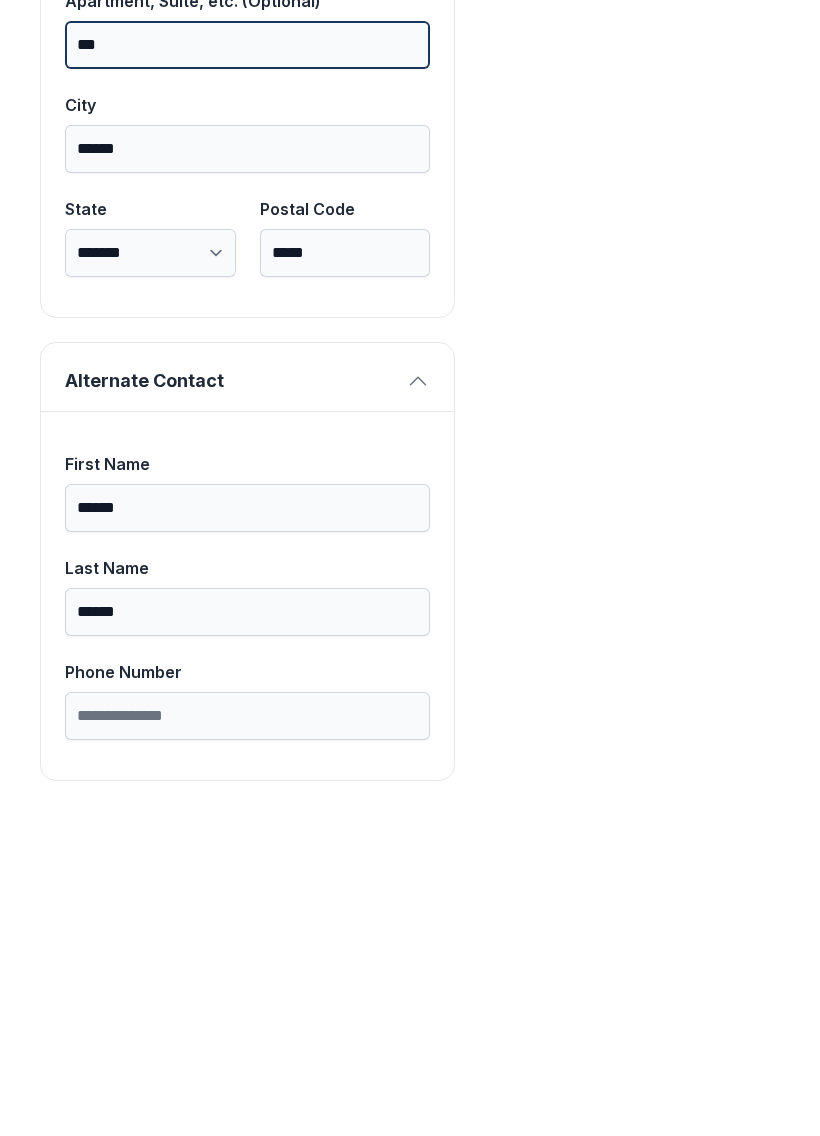 scroll, scrollTop: 1269, scrollLeft: 0, axis: vertical 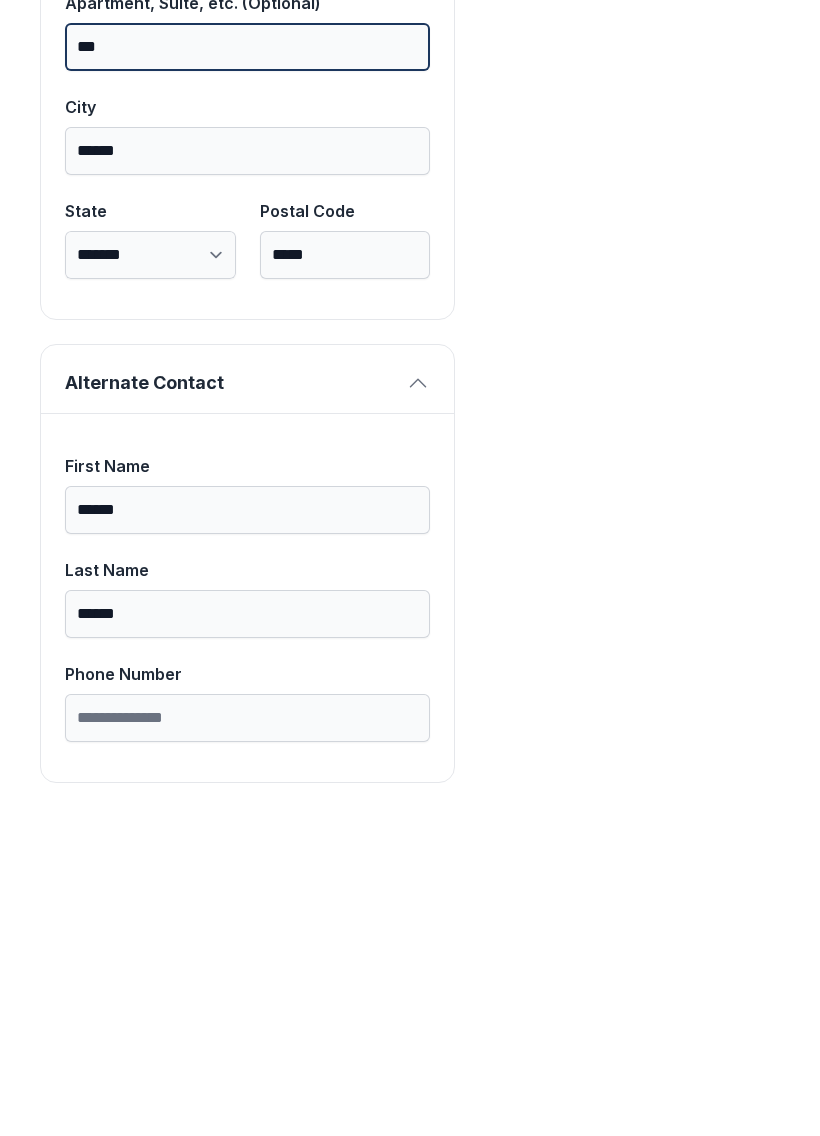 type on "***" 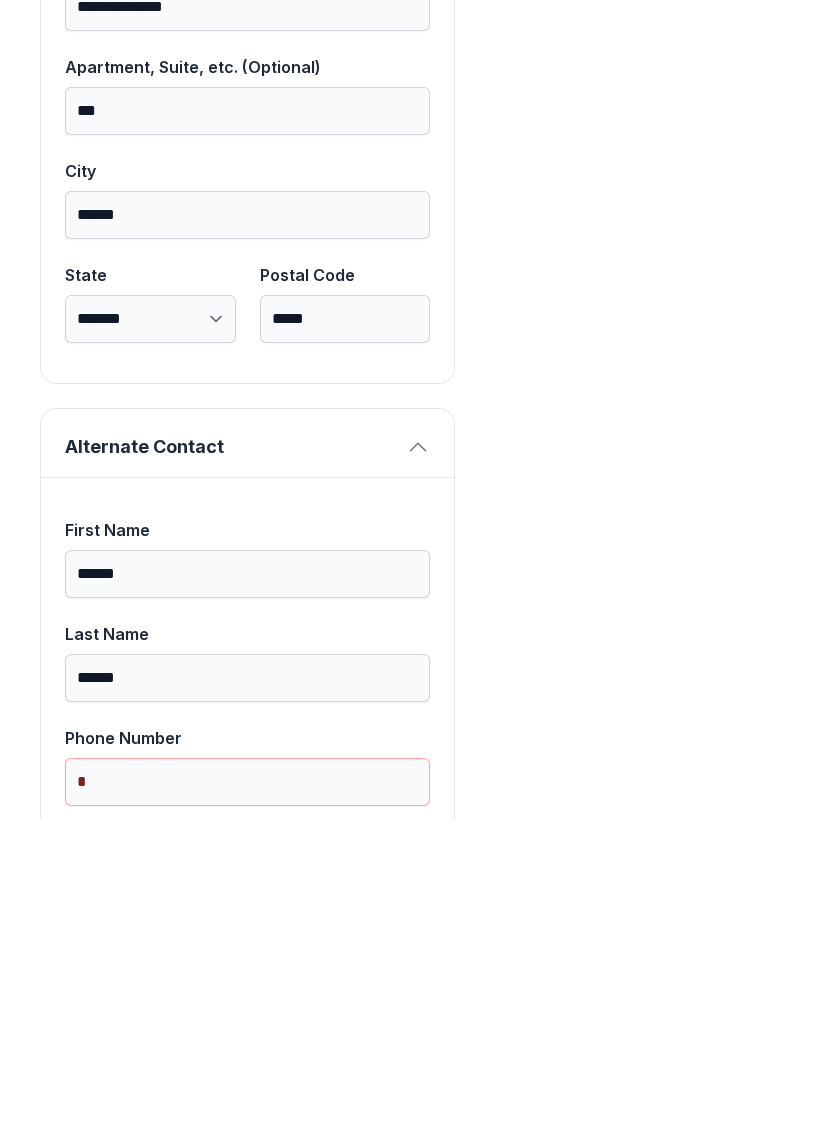 click on "Payment Unit Type Drive Up Monthly Rate $44.00 Unit Size 5 x 10 Monthly Rental Lock Fee $4.44 Monthly Charge $23.00 Administrative Fee $30.00 Insurance Fee $10.39 Total $67.83 Notice: The total charge of $67.83 will be processed as two separate transactions: $63.39 and $4.44 ." at bounding box center [637, 166] 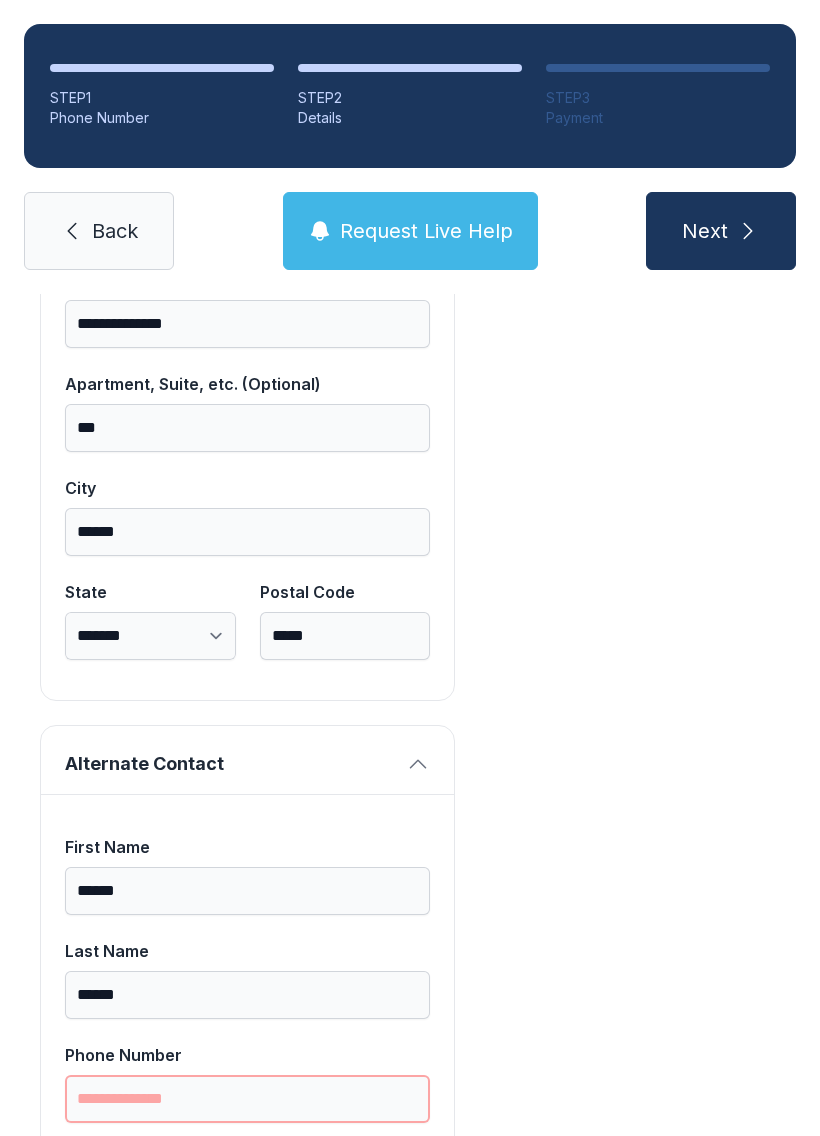 click on "Phone Number" at bounding box center [247, 1099] 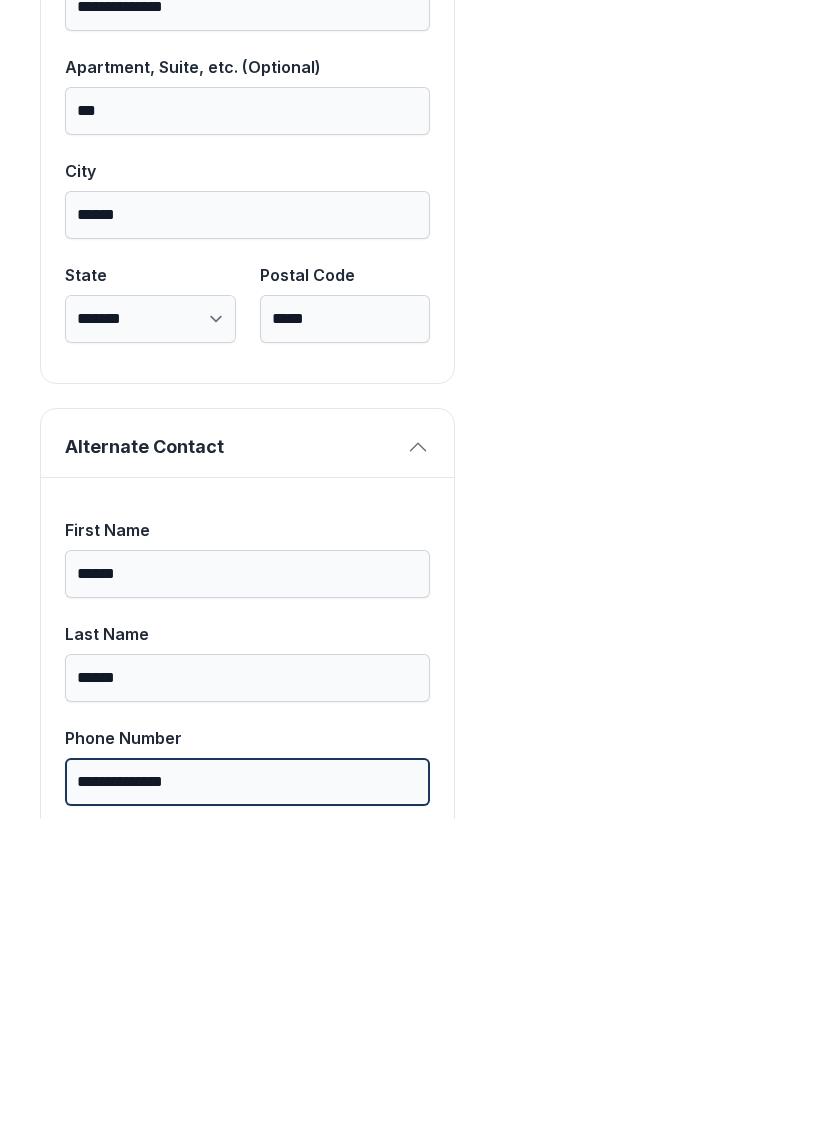 type on "**********" 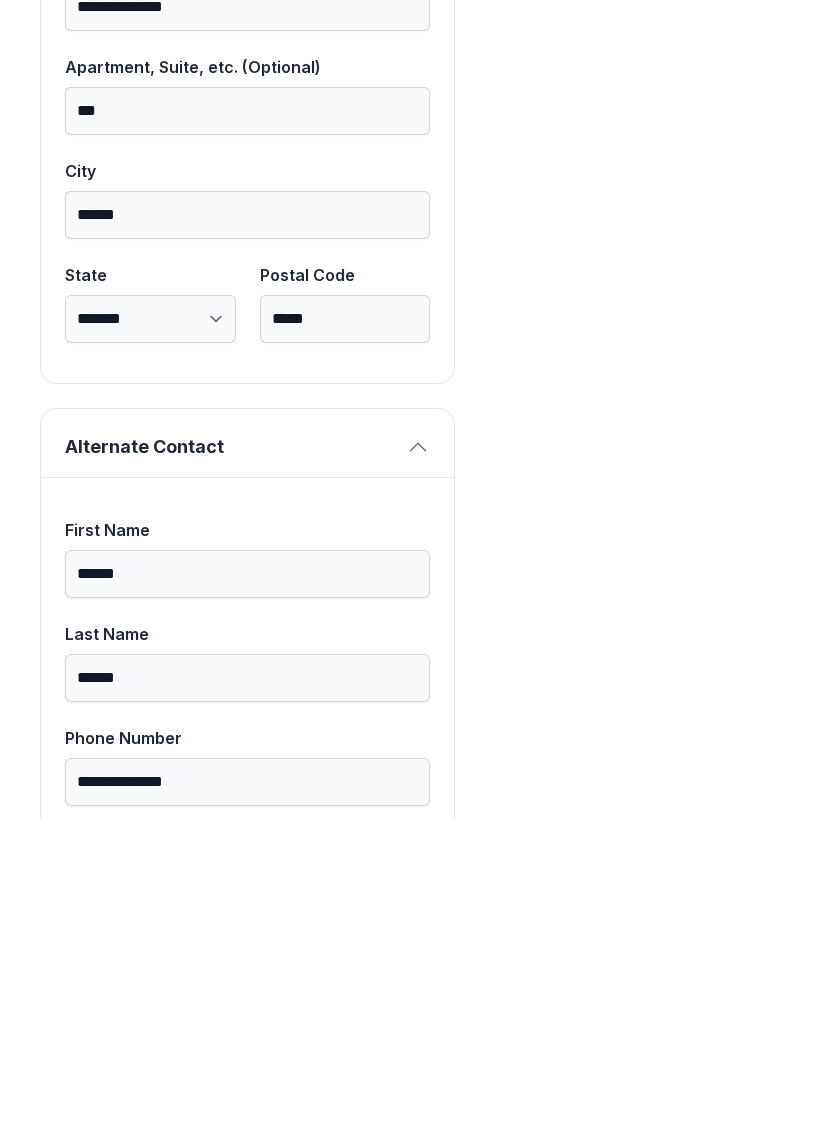 scroll, scrollTop: 0, scrollLeft: 0, axis: both 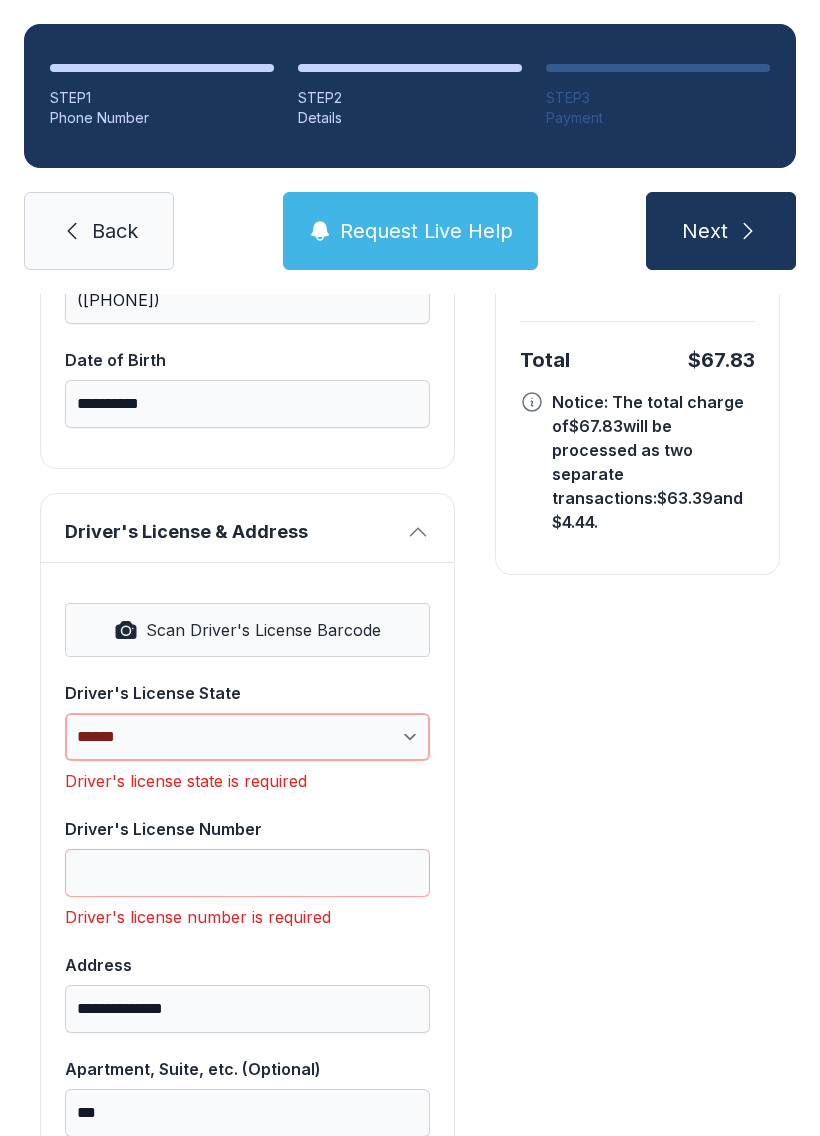 select on "**" 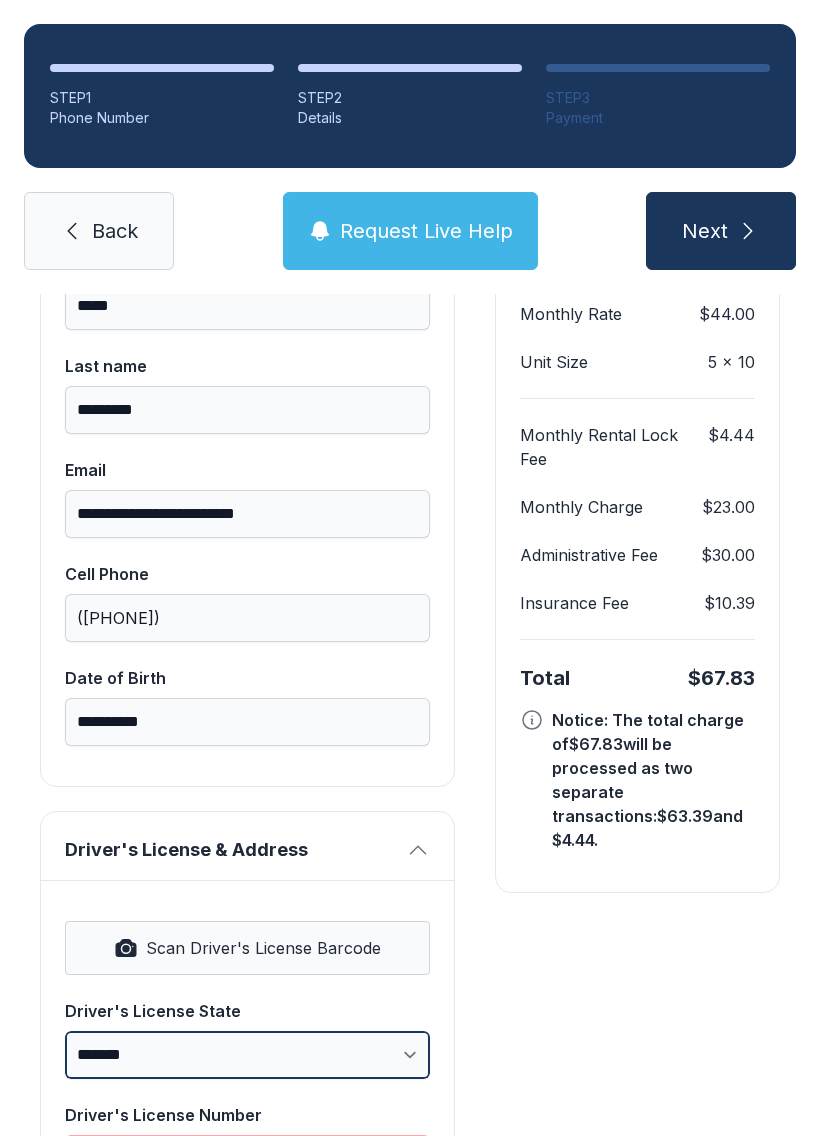 scroll, scrollTop: 267, scrollLeft: 0, axis: vertical 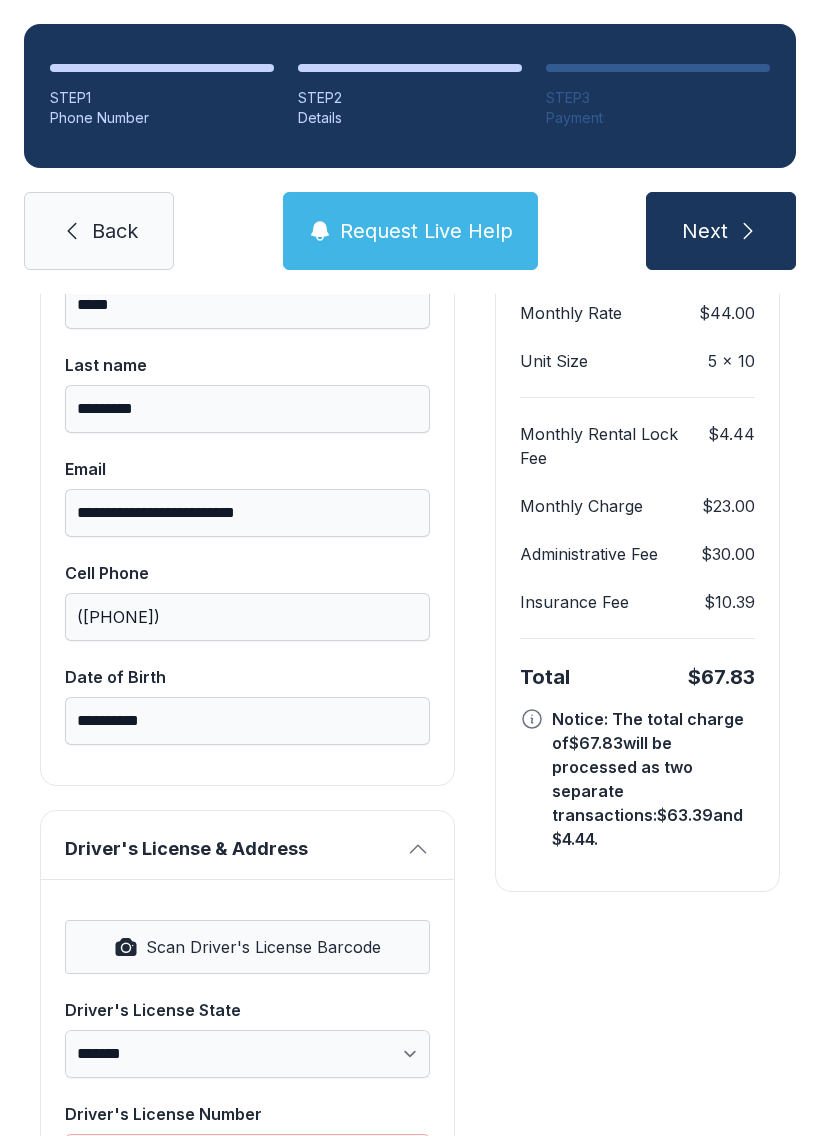 click at bounding box center [532, 719] 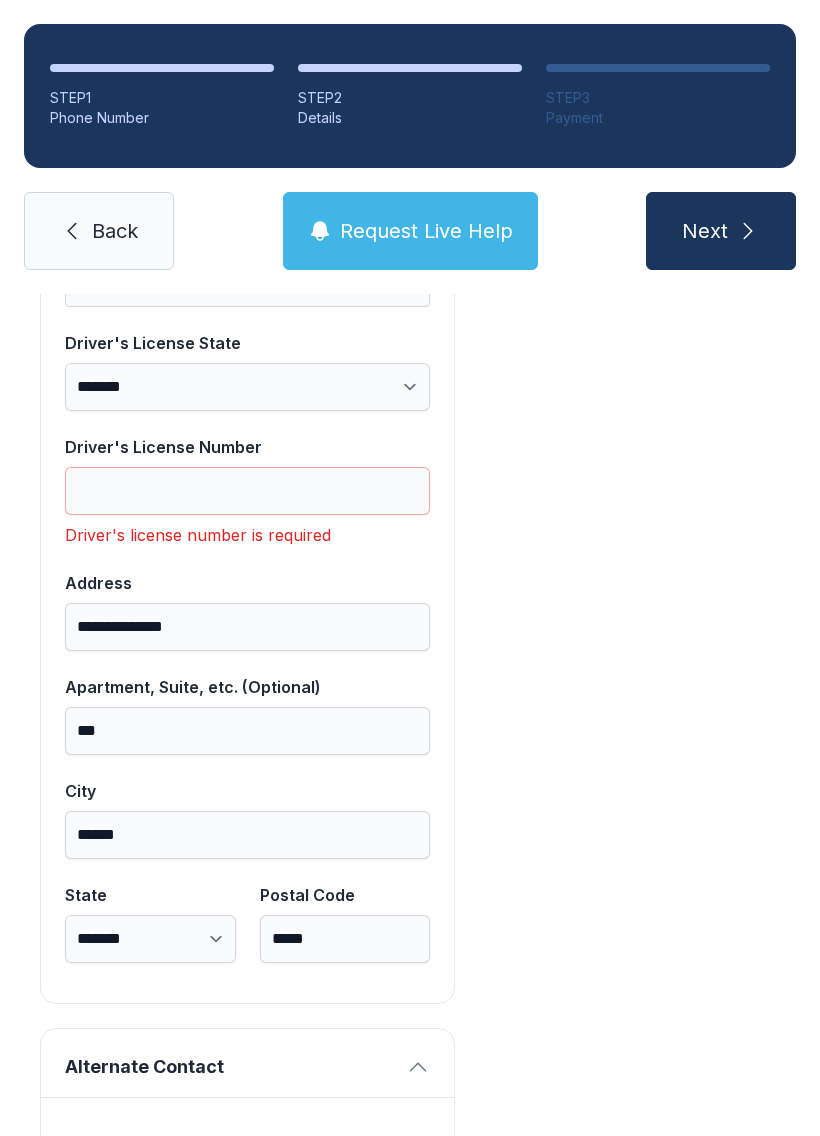 scroll, scrollTop: 936, scrollLeft: 0, axis: vertical 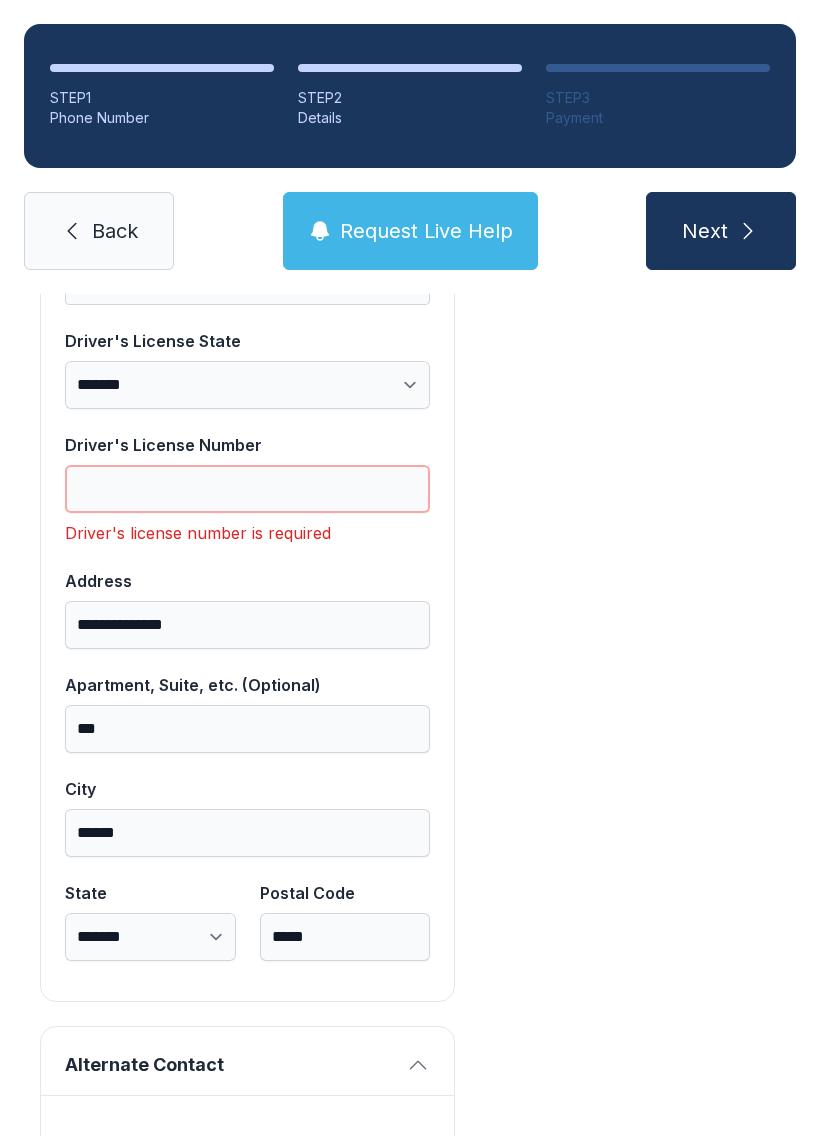 click on "Driver's License Number" at bounding box center (247, 489) 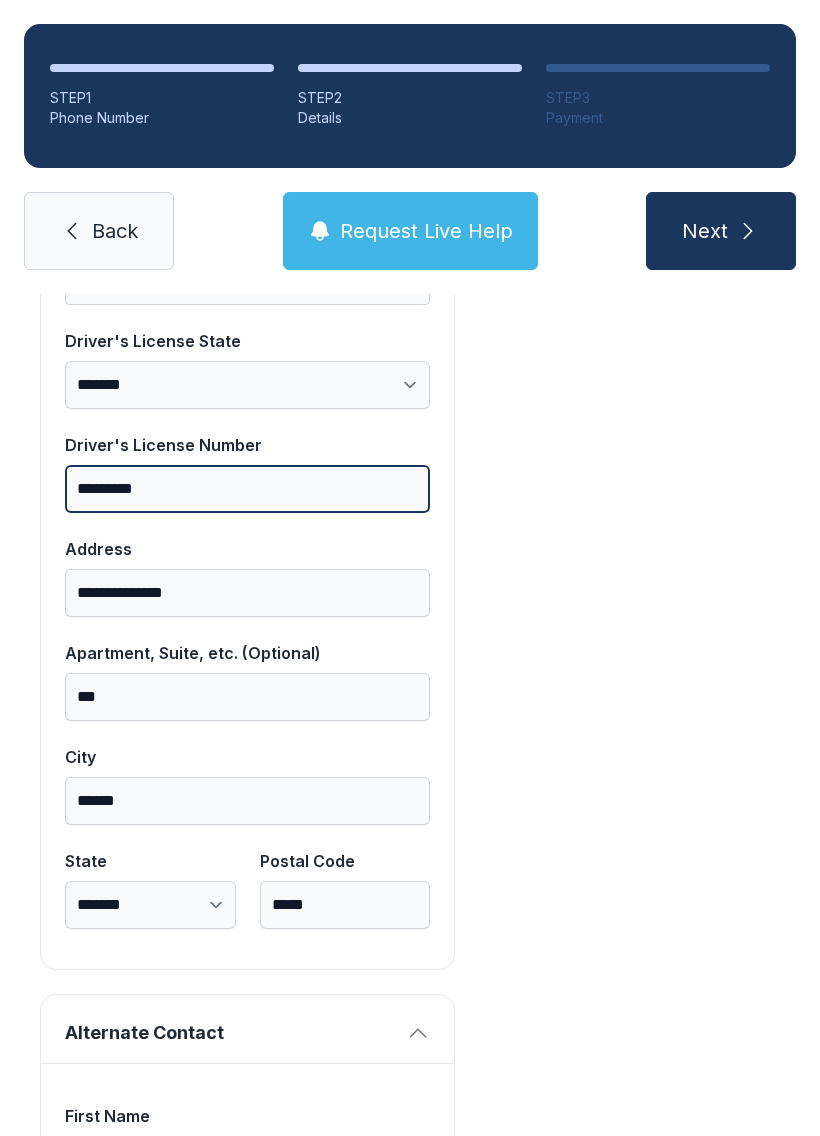 type on "*********" 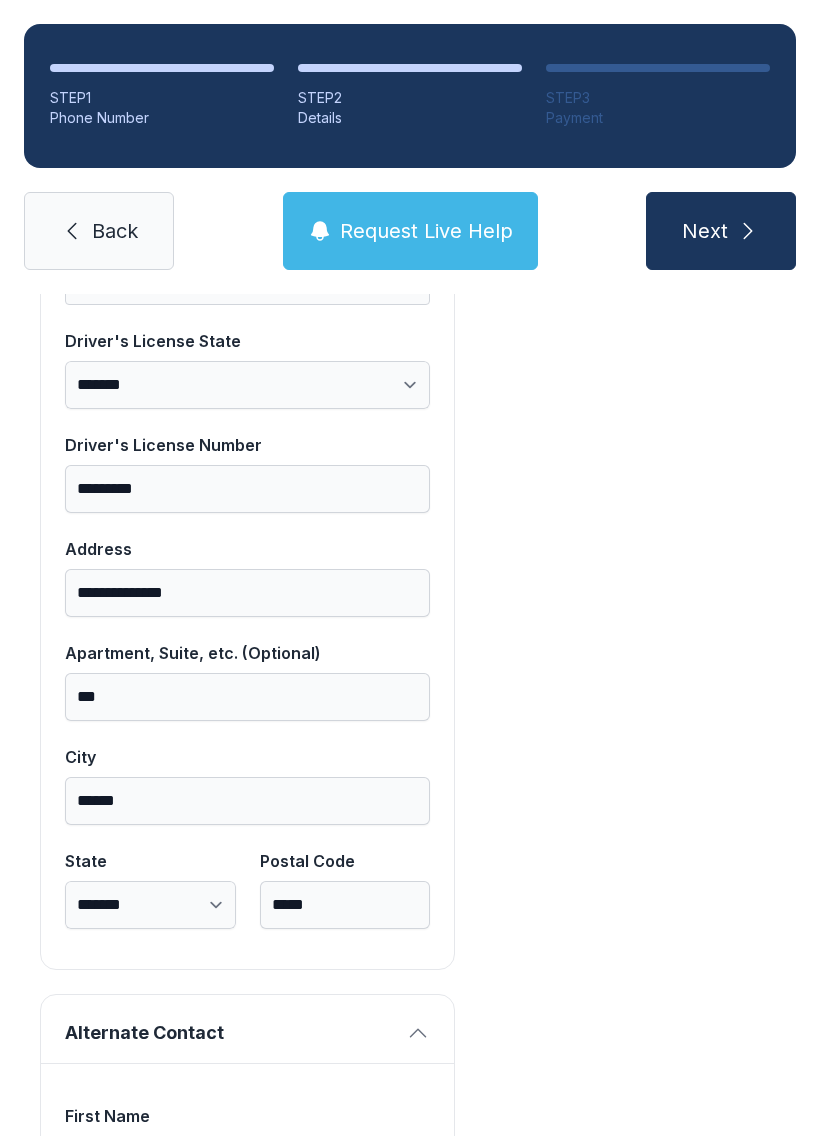 click on "Next" at bounding box center (705, 231) 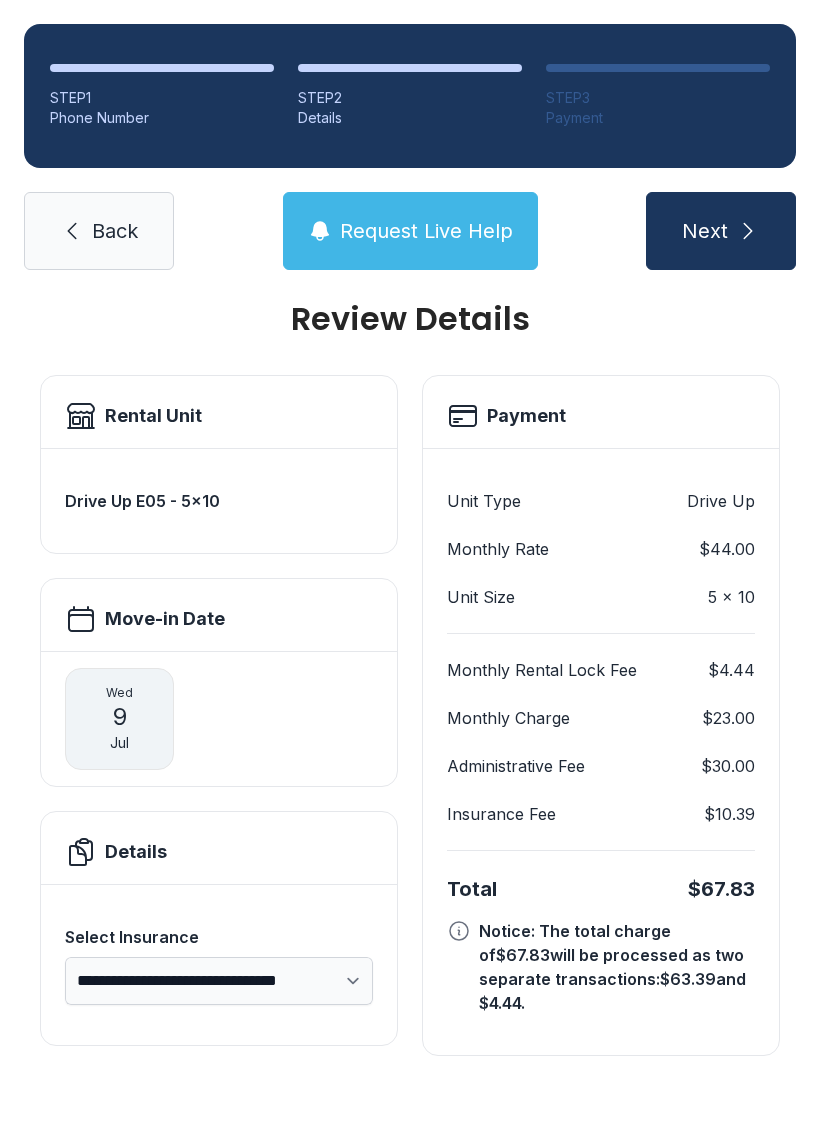 scroll, scrollTop: 0, scrollLeft: 0, axis: both 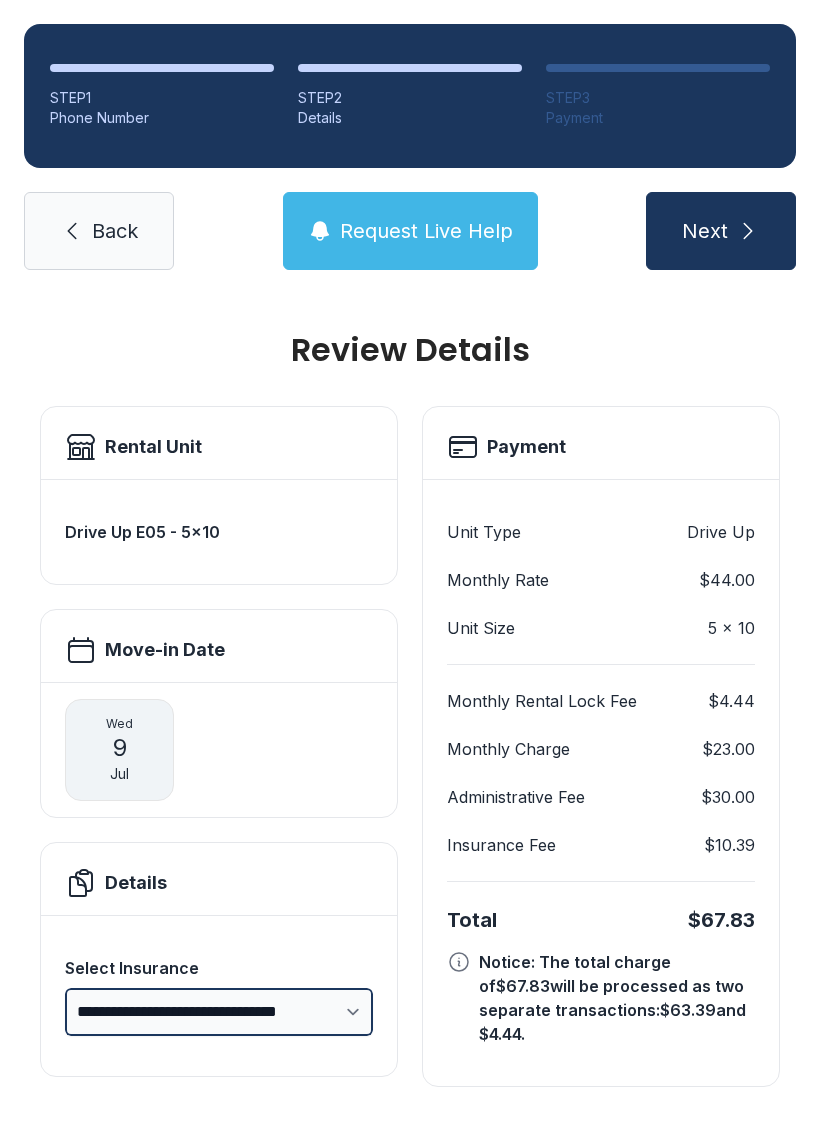 click on "**********" at bounding box center [219, 1012] 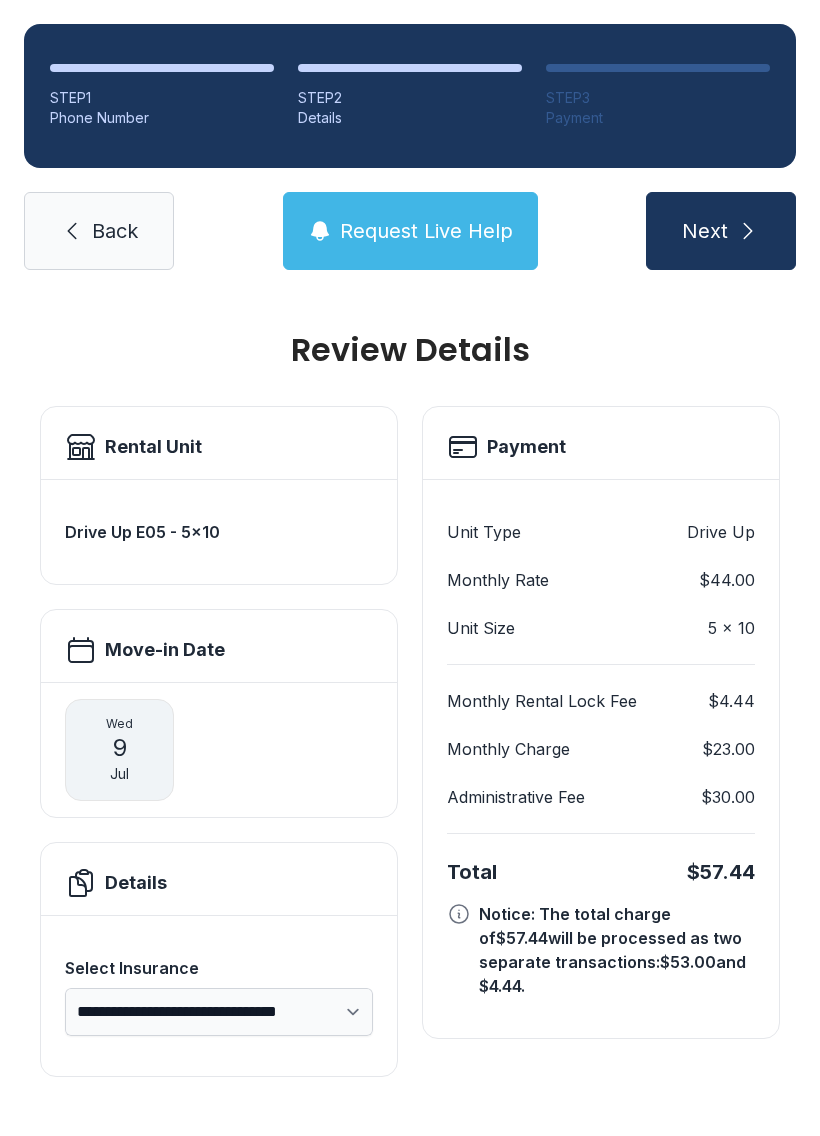 click at bounding box center [748, 231] 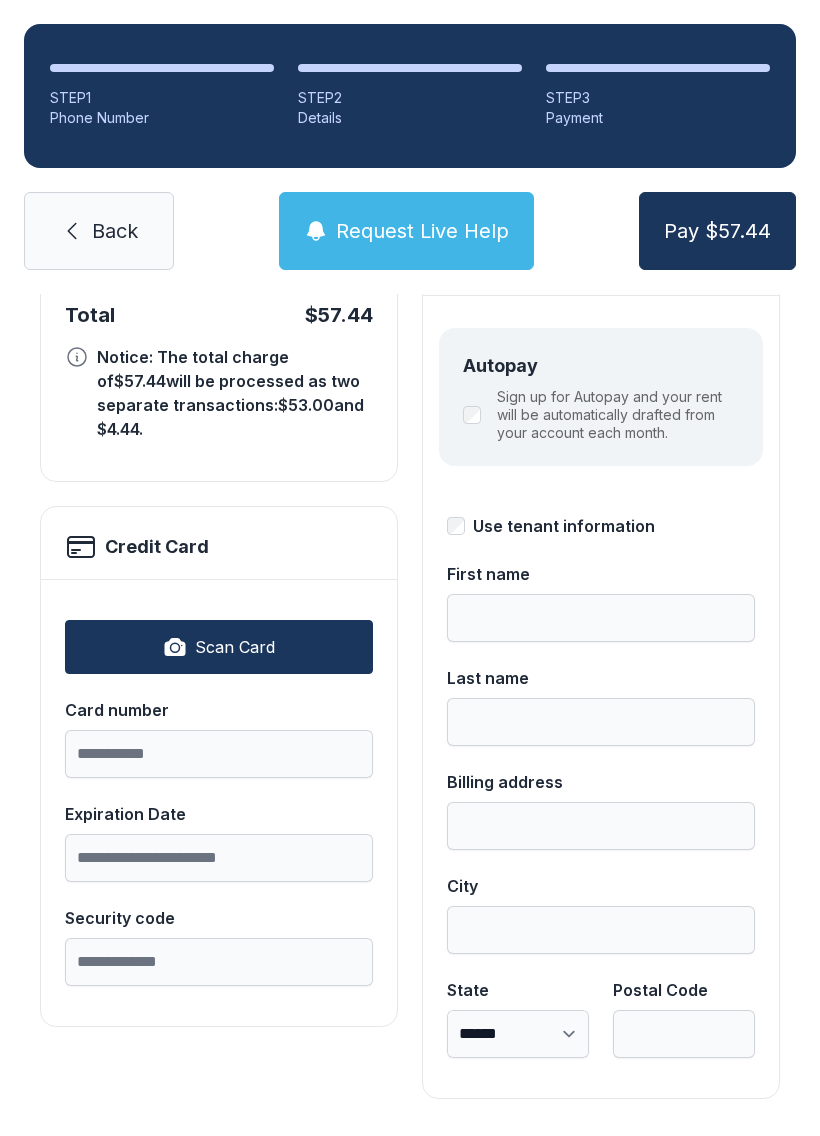 scroll, scrollTop: 218, scrollLeft: 0, axis: vertical 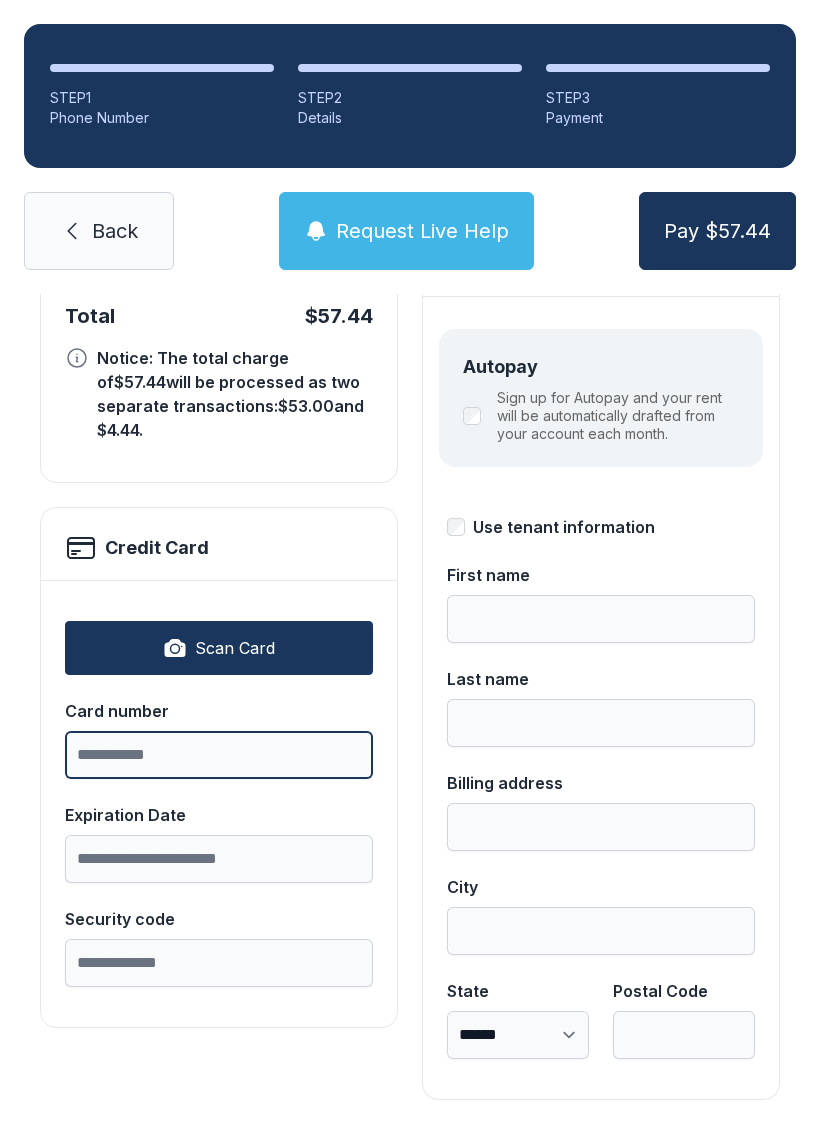 click on "Card number" at bounding box center [219, 755] 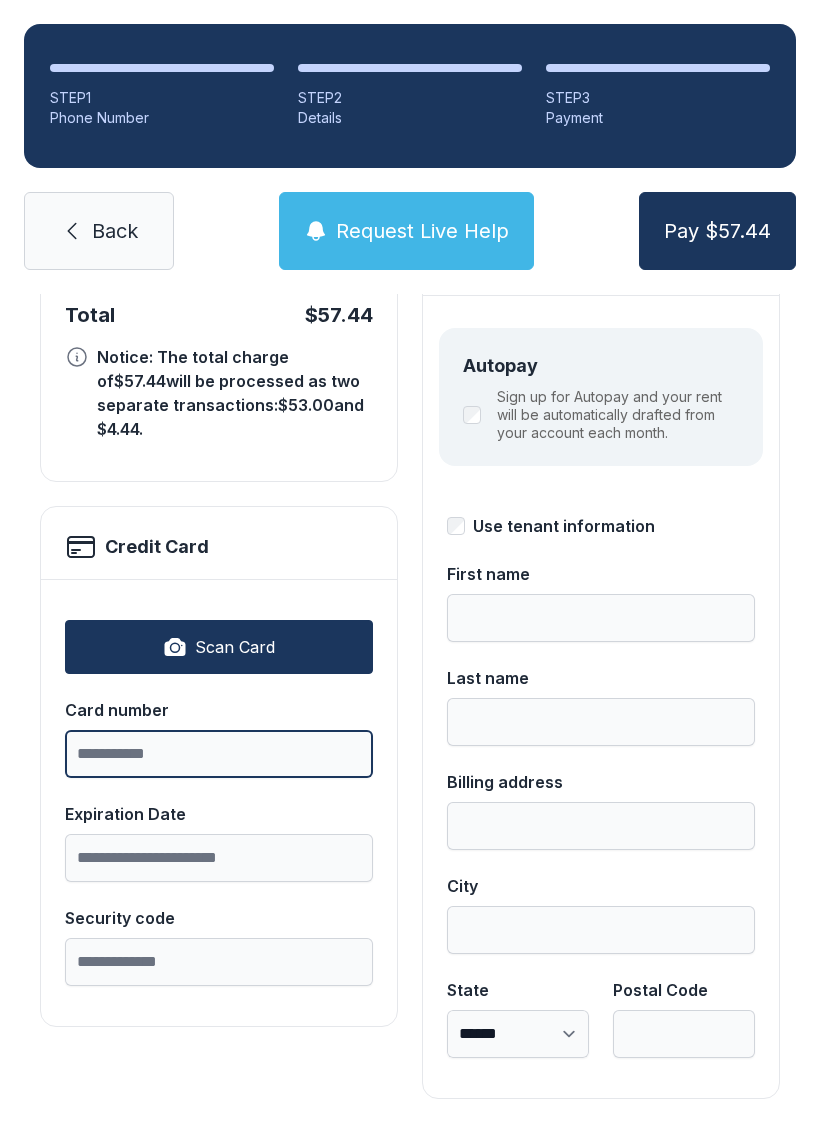 scroll, scrollTop: 218, scrollLeft: 0, axis: vertical 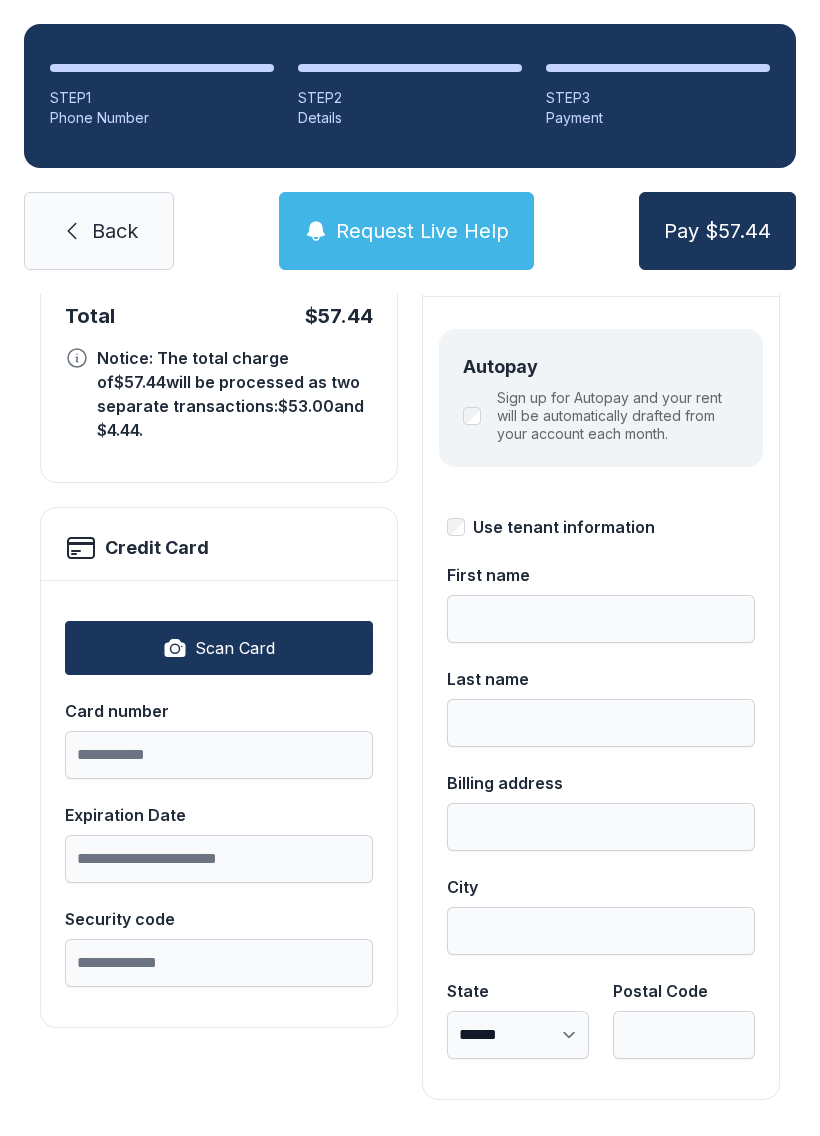 click on "First name" at bounding box center [601, 619] 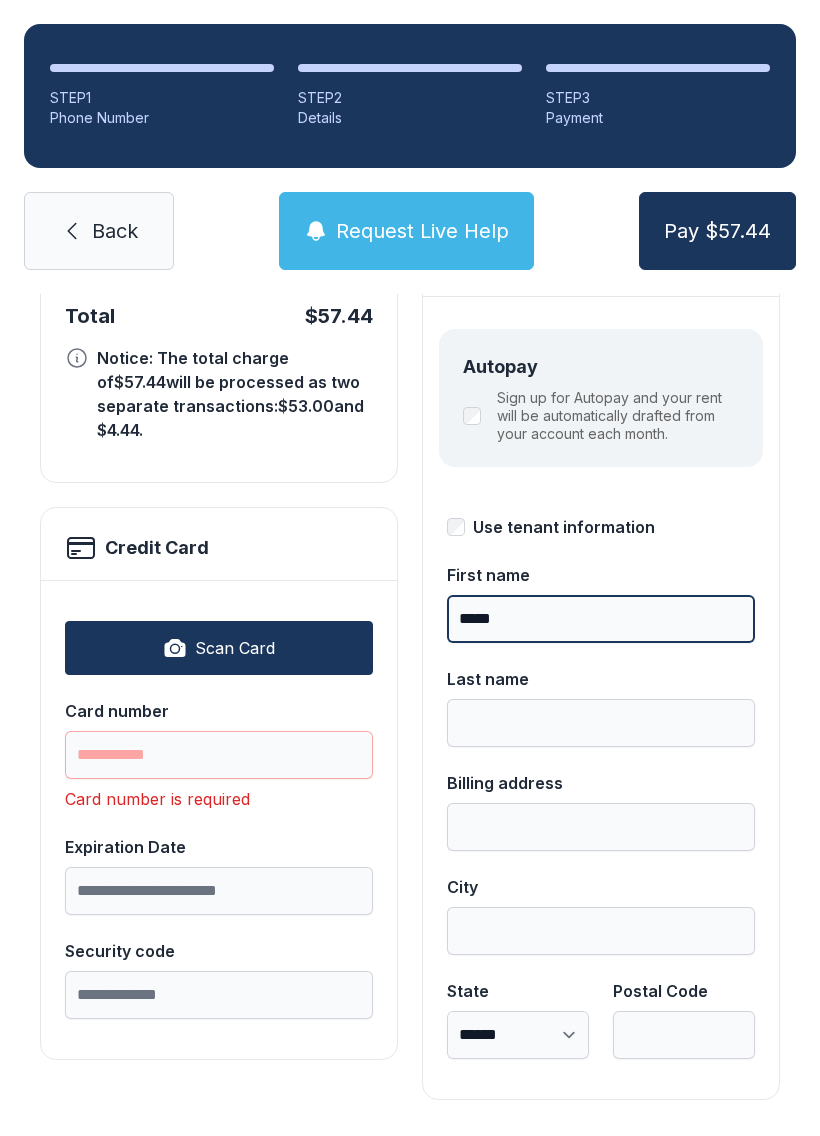 type on "*****" 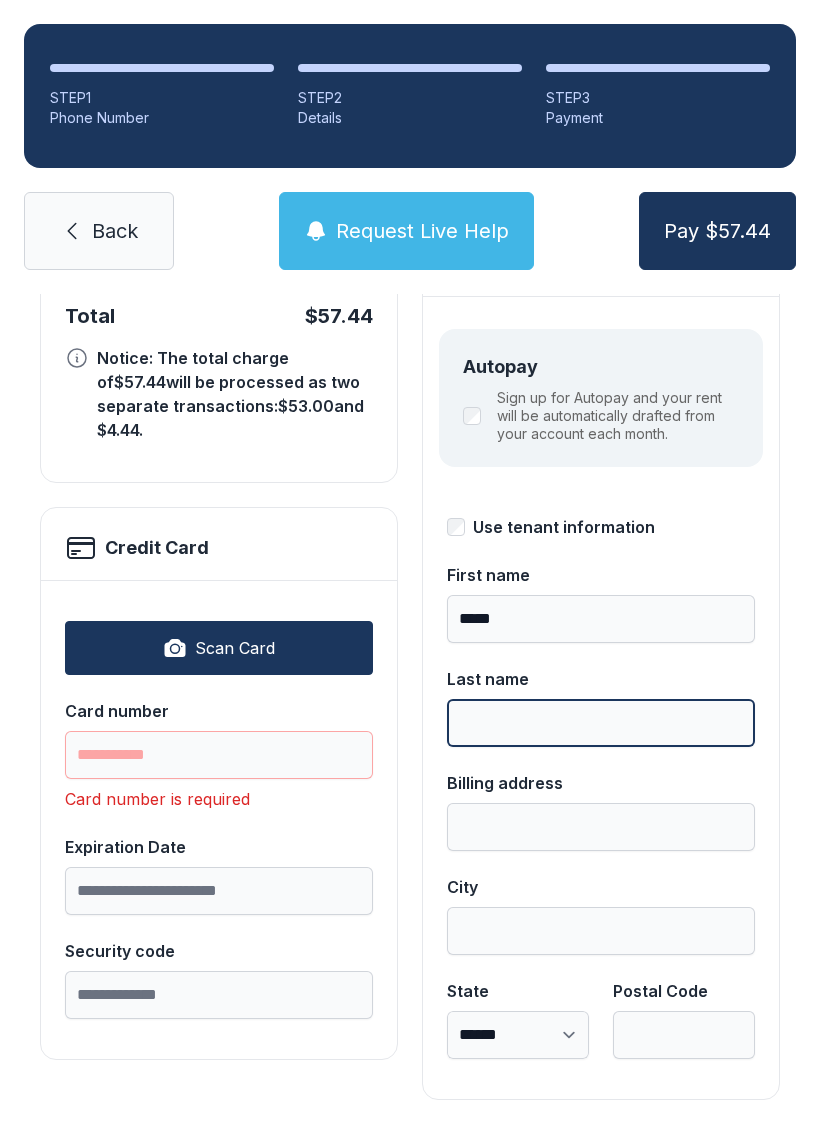 click on "Last name" at bounding box center (601, 723) 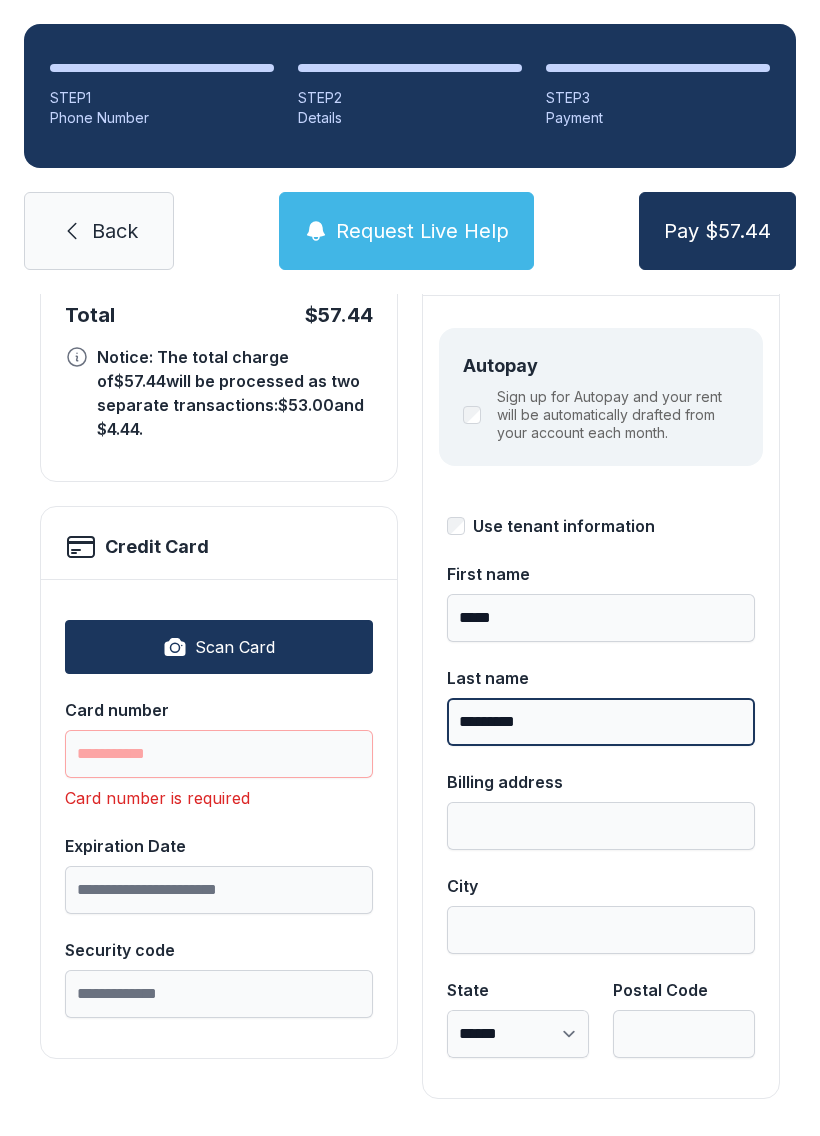 scroll, scrollTop: 218, scrollLeft: 0, axis: vertical 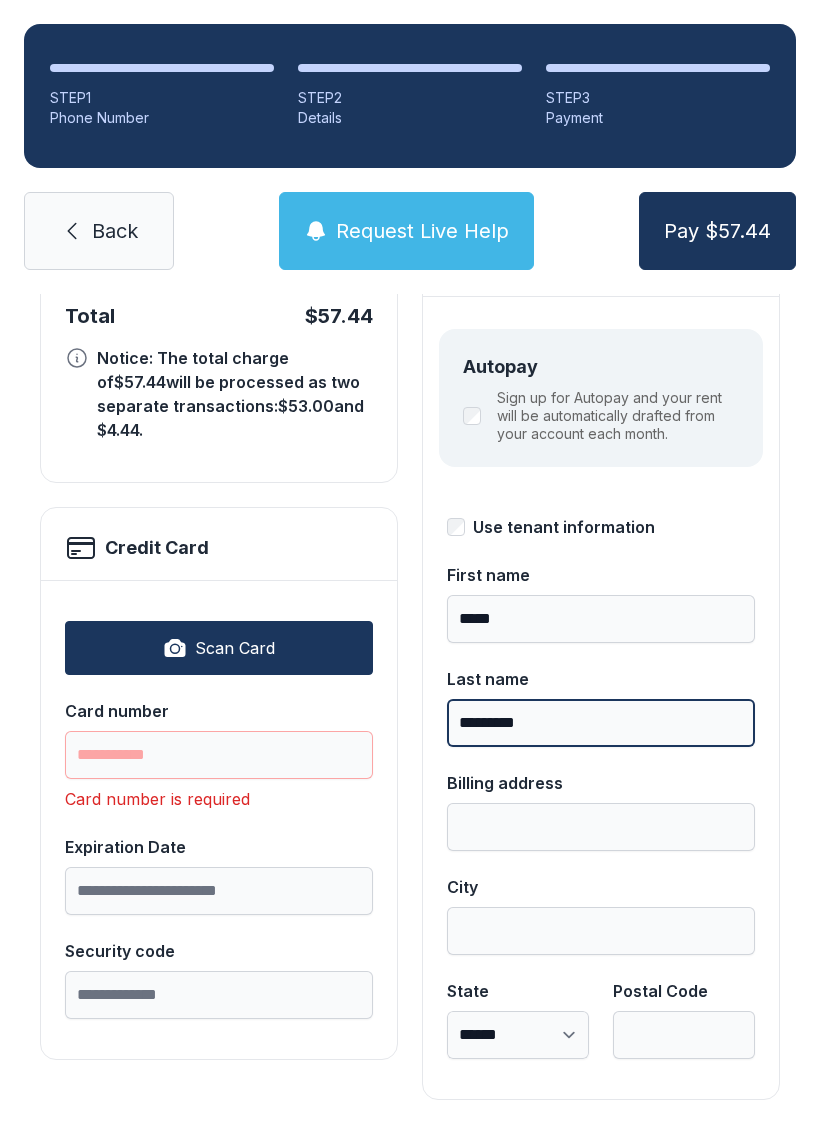 type on "*********" 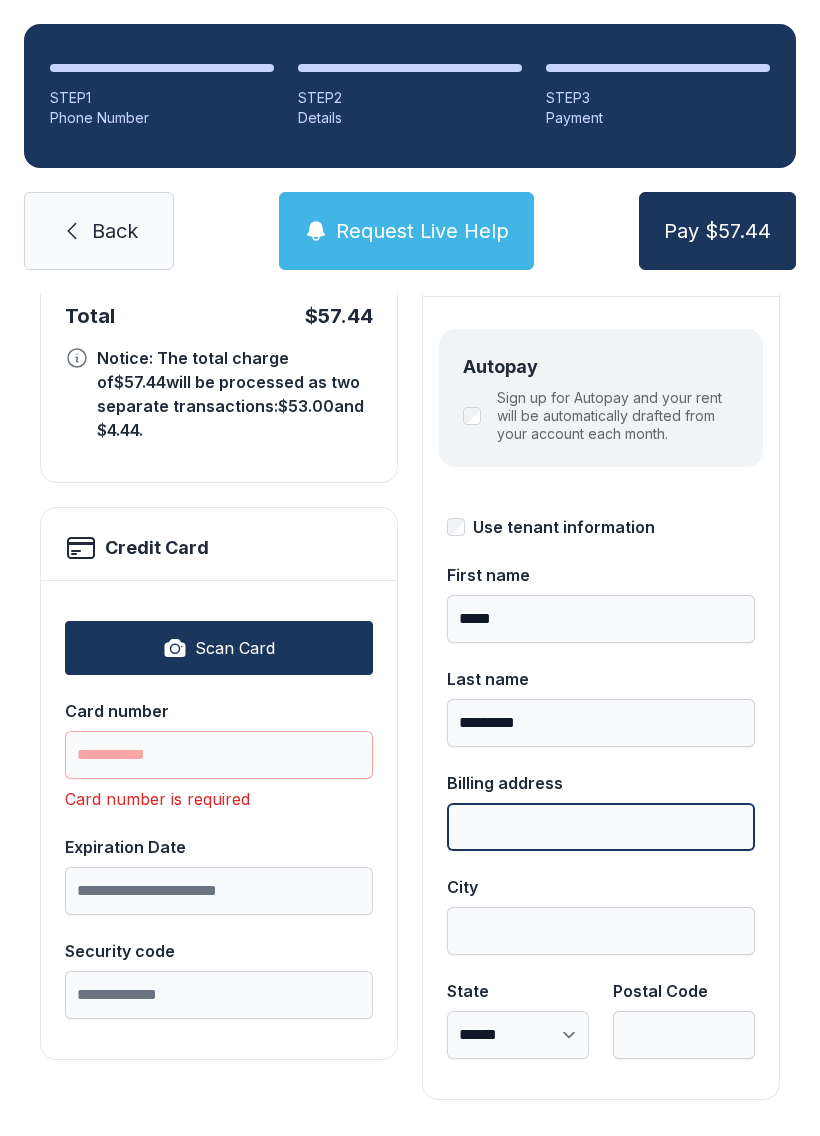 click on "Billing address" at bounding box center (601, 827) 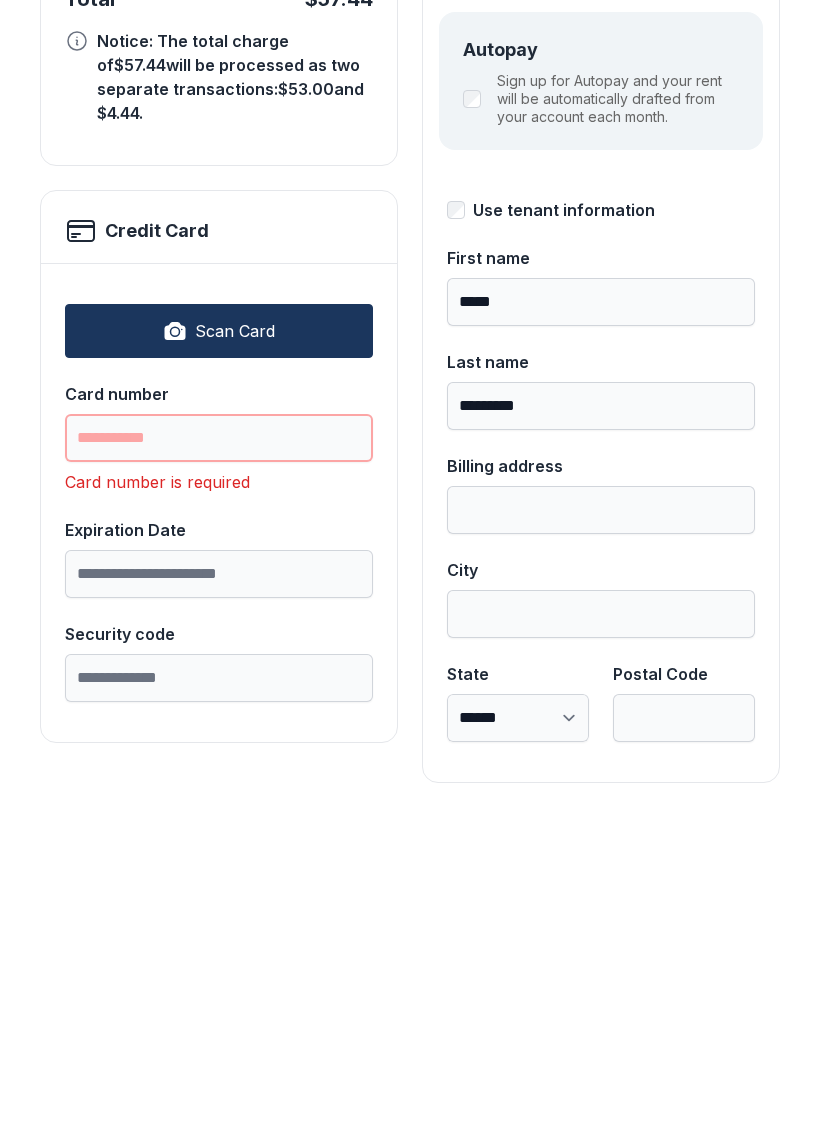 click on "Card number" at bounding box center (219, 755) 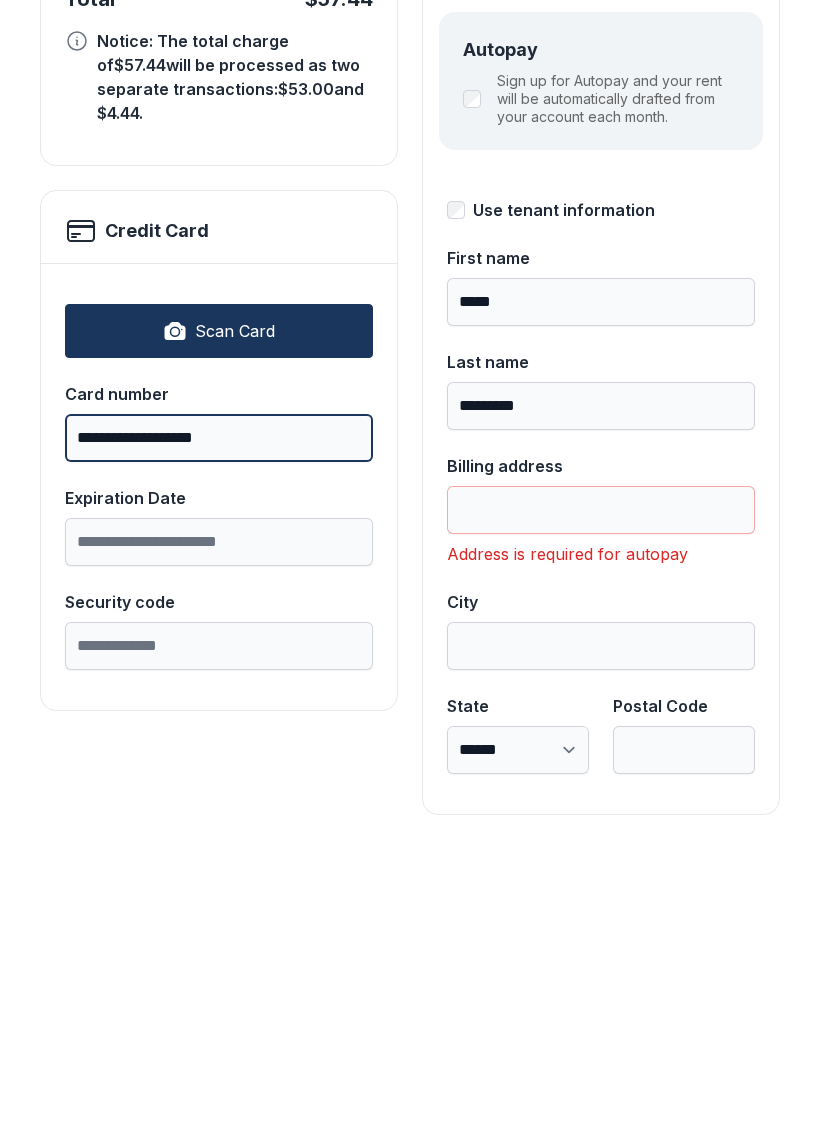 type on "**********" 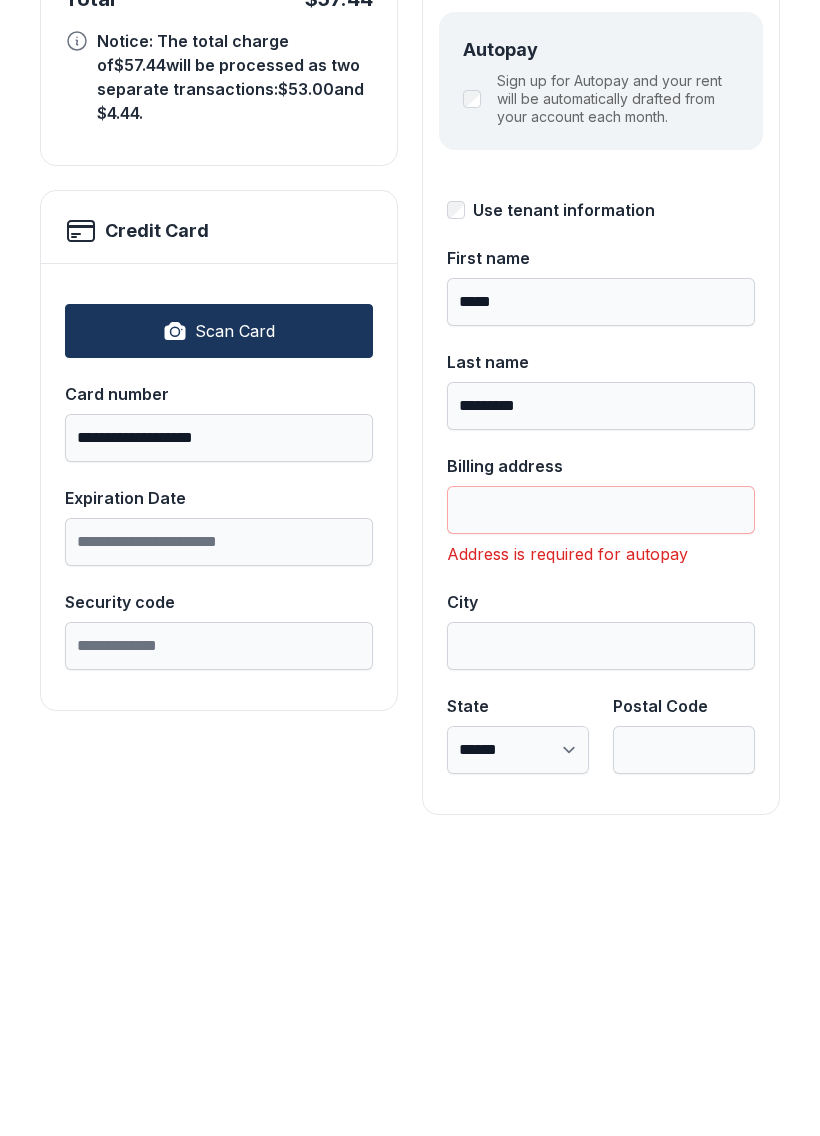 click on "Expiration Date" at bounding box center [219, 859] 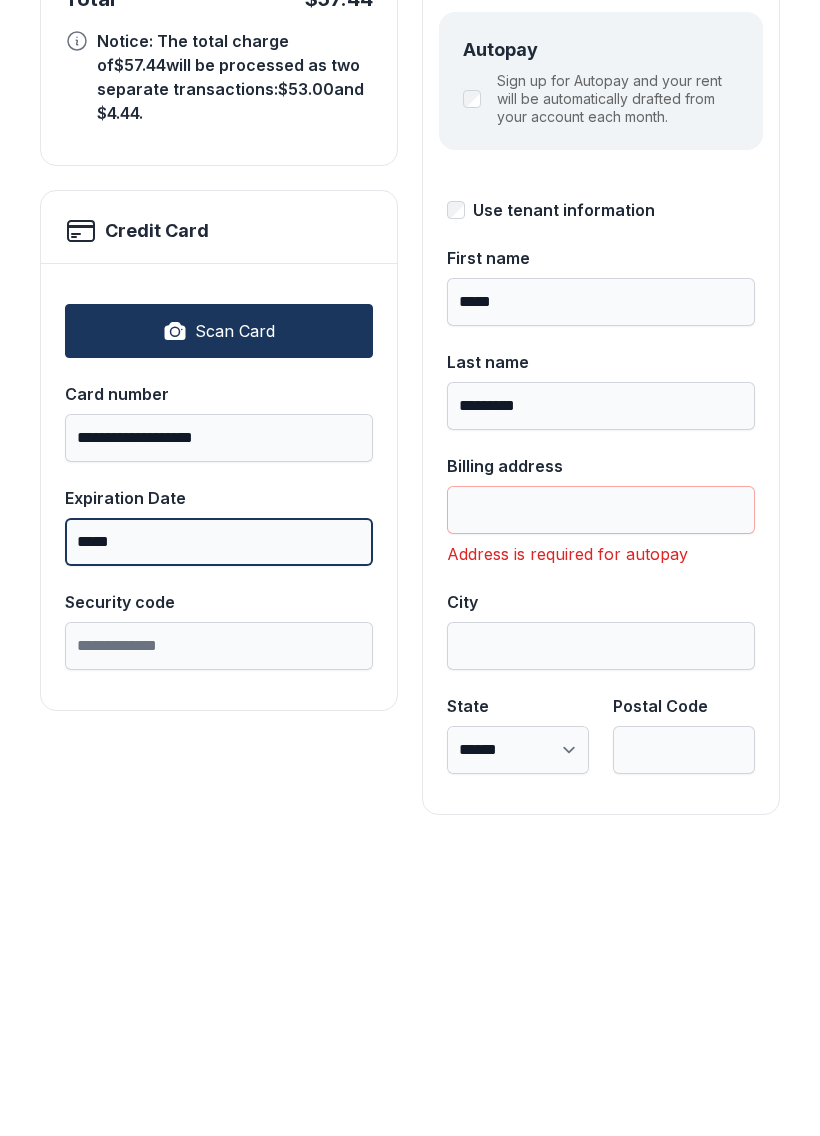 type on "*****" 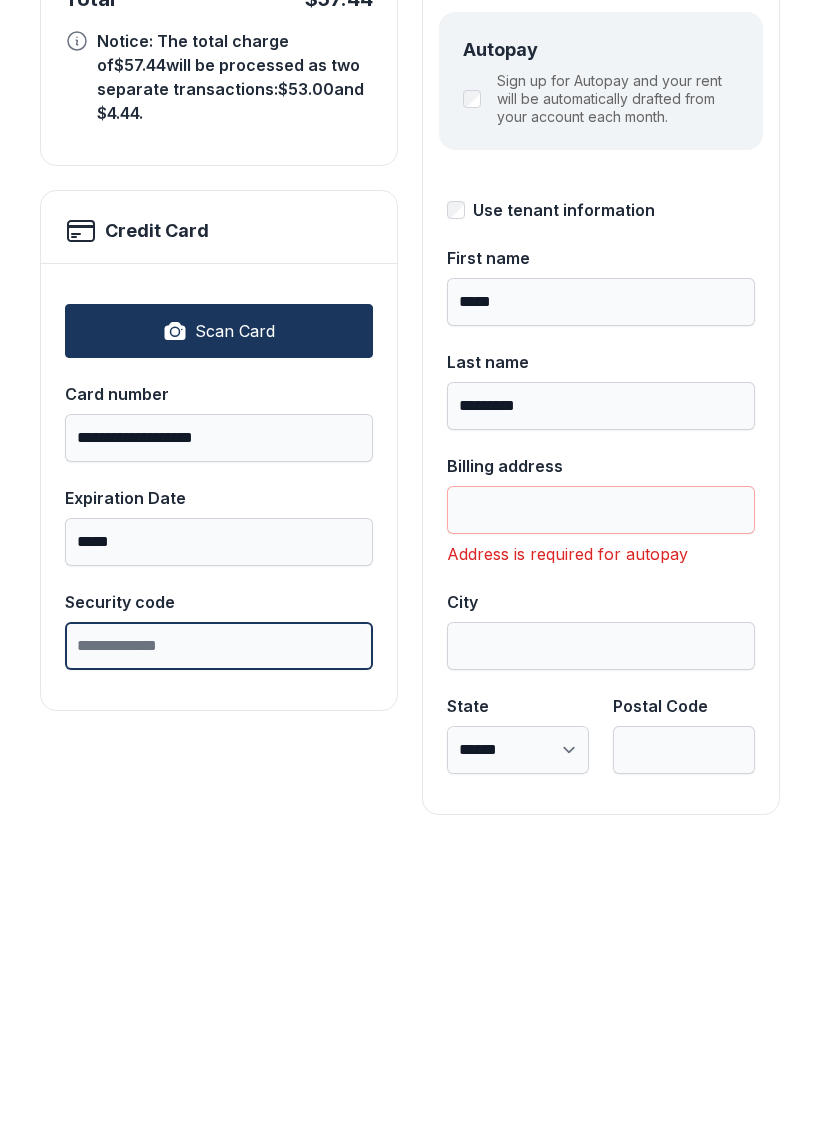 click on "Security code" at bounding box center [219, 963] 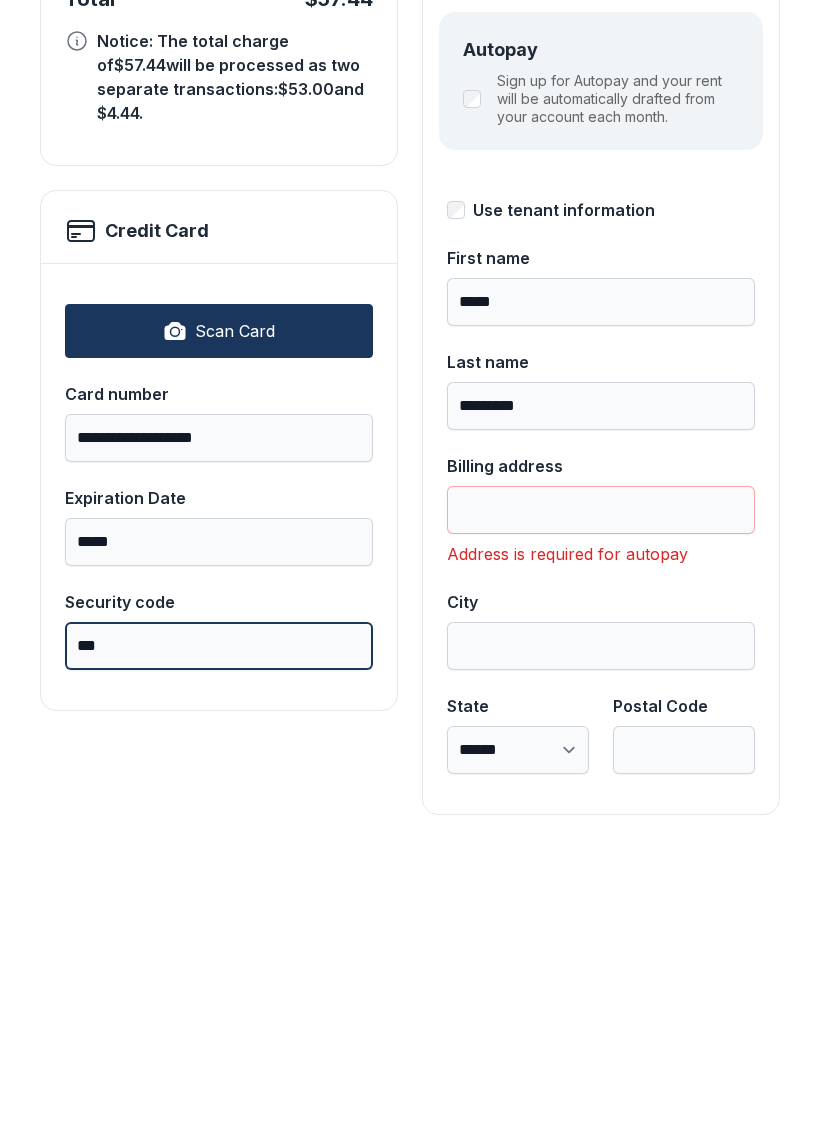 type on "***" 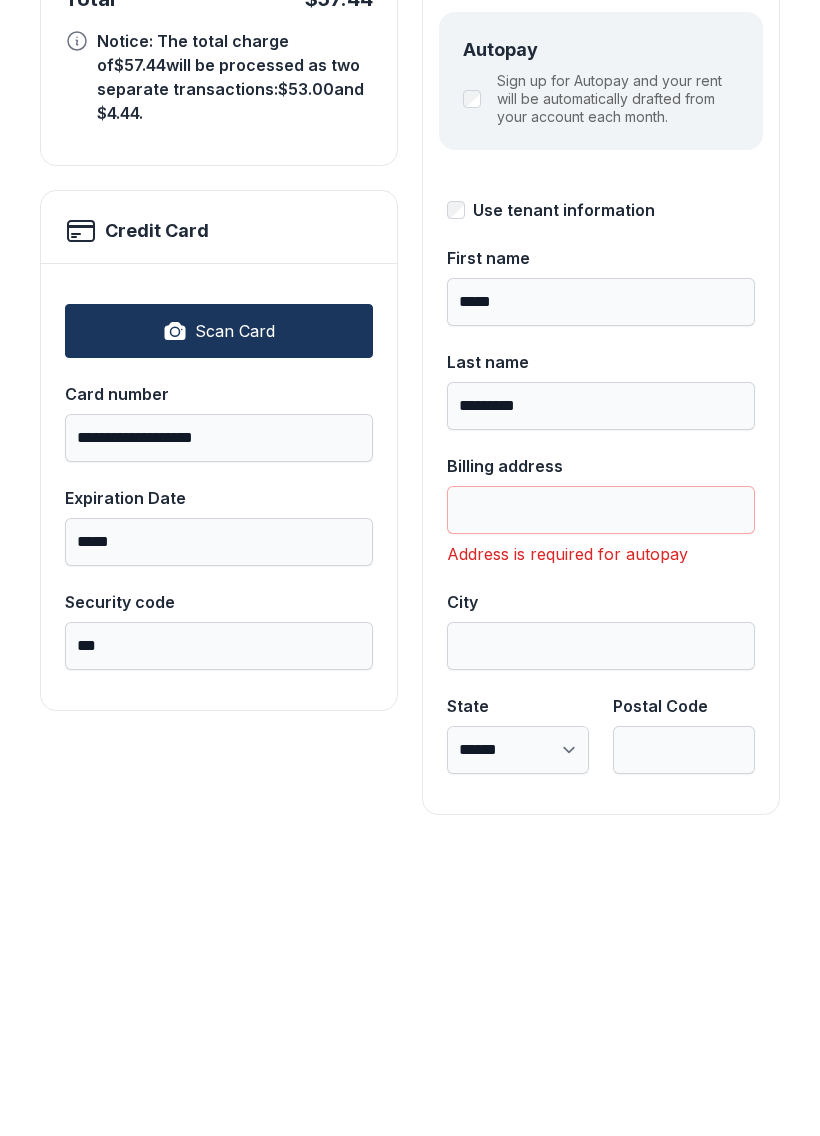 click on "Billing address" at bounding box center (601, 827) 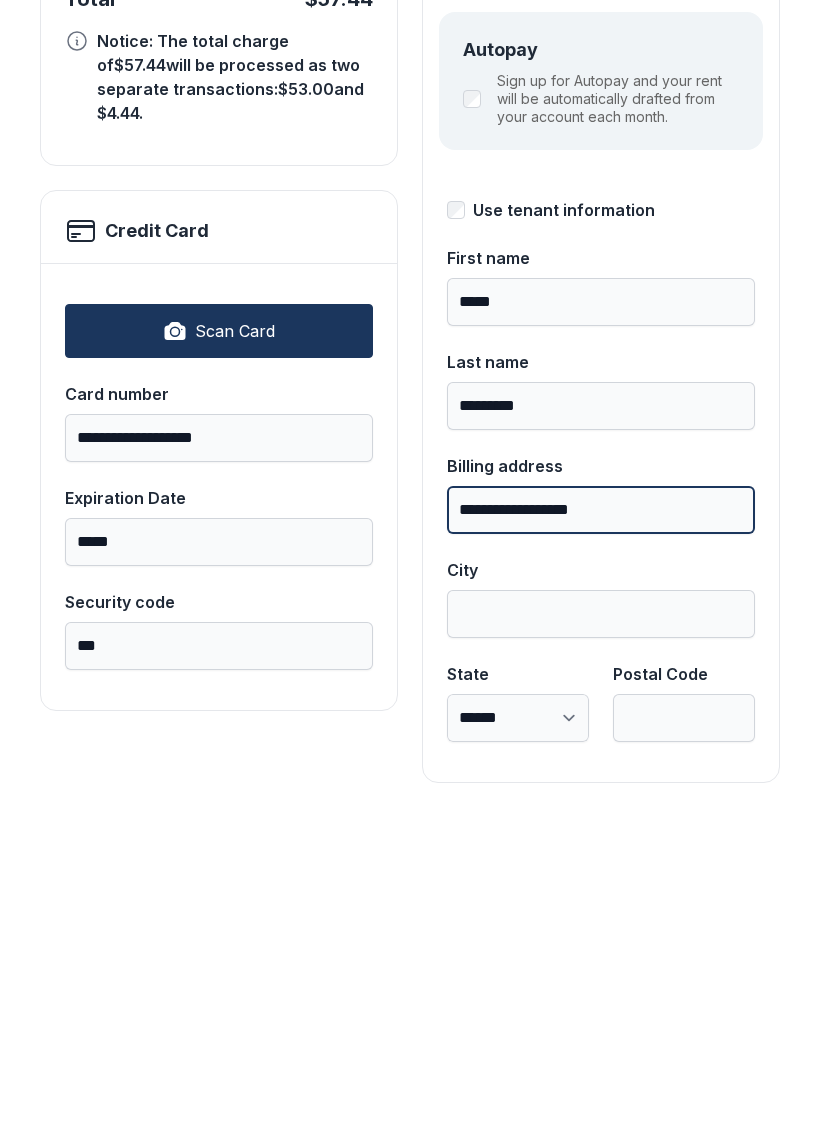 type on "**********" 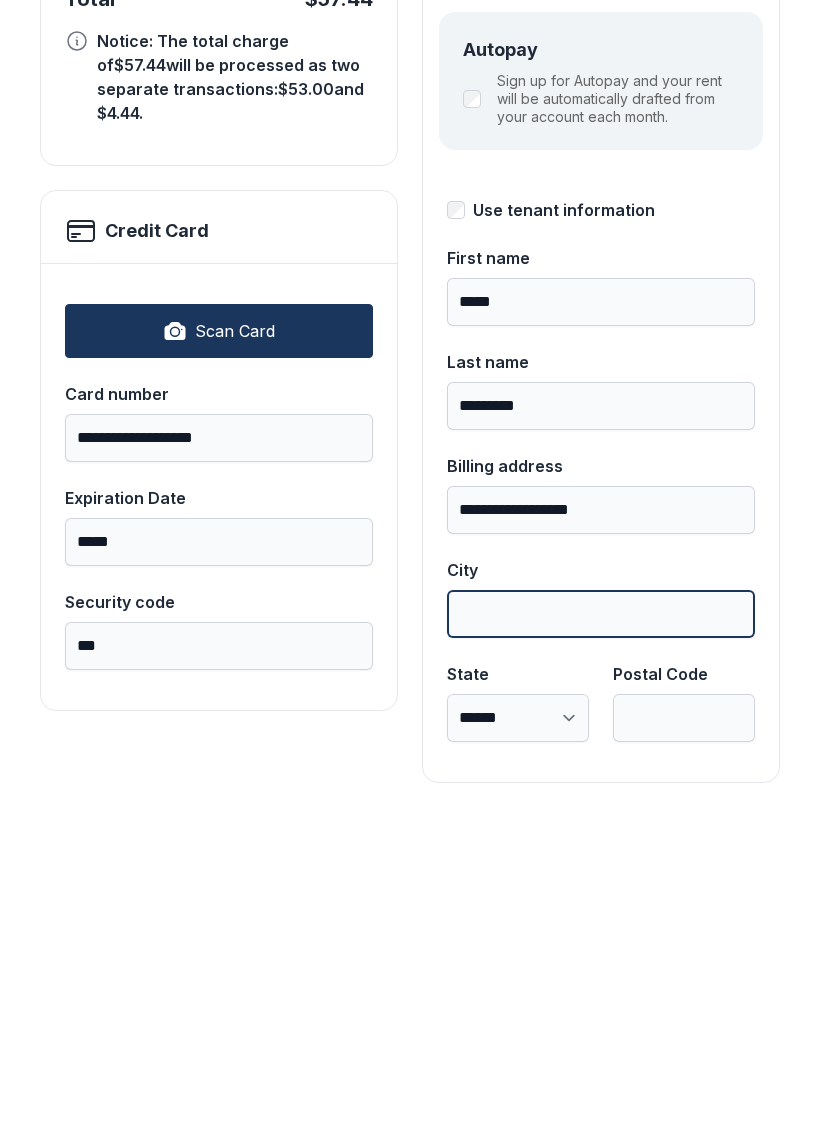 click on "City" at bounding box center (601, 931) 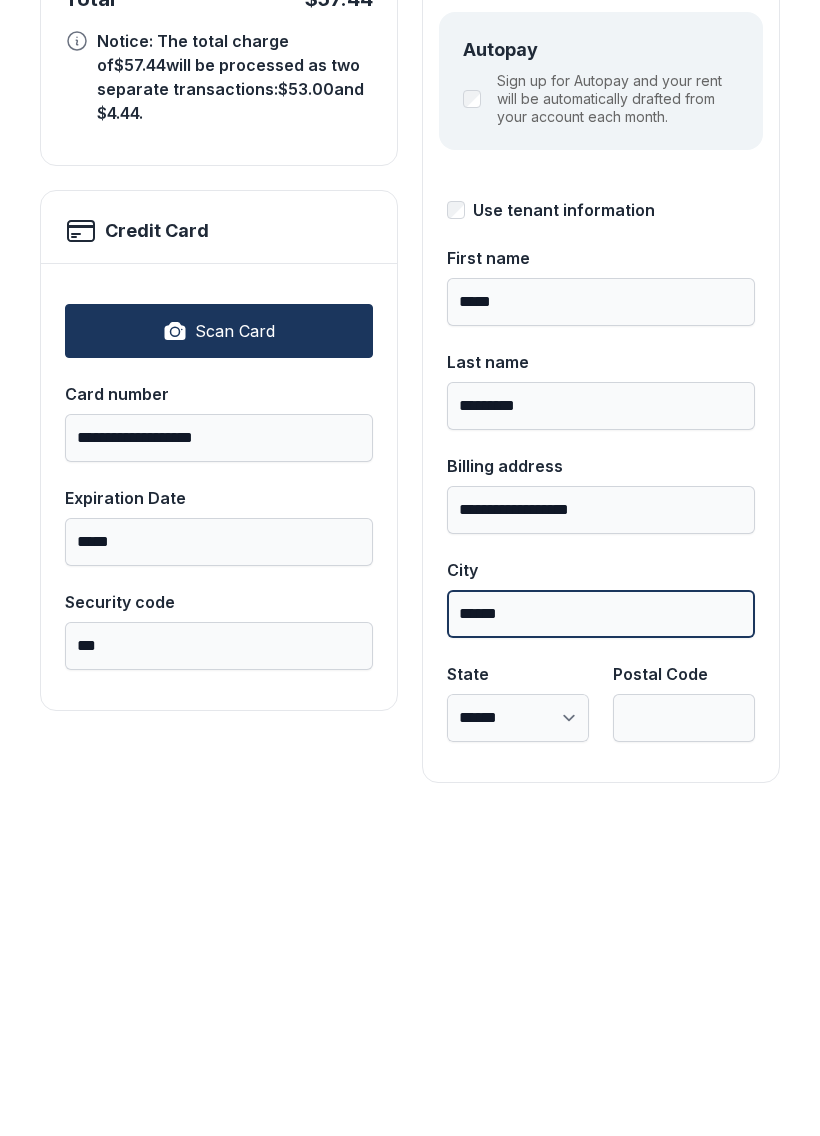 type on "******" 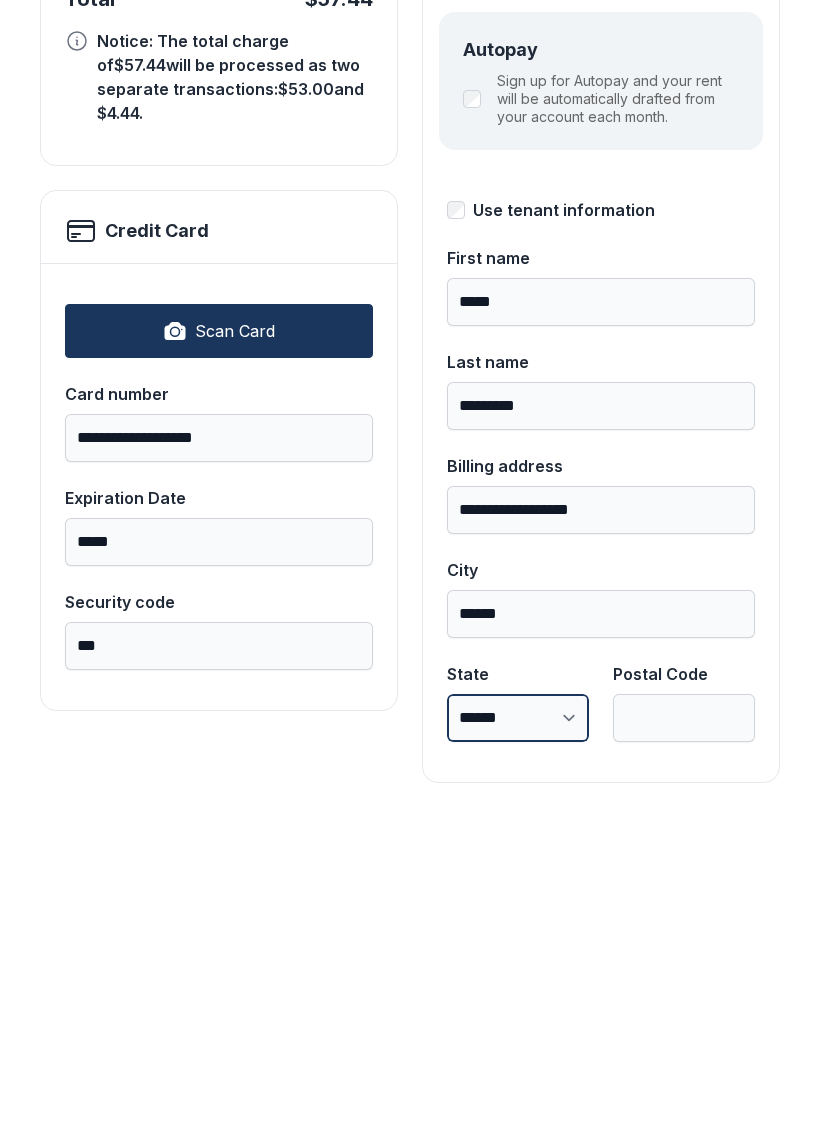 click on "**********" at bounding box center [518, 1035] 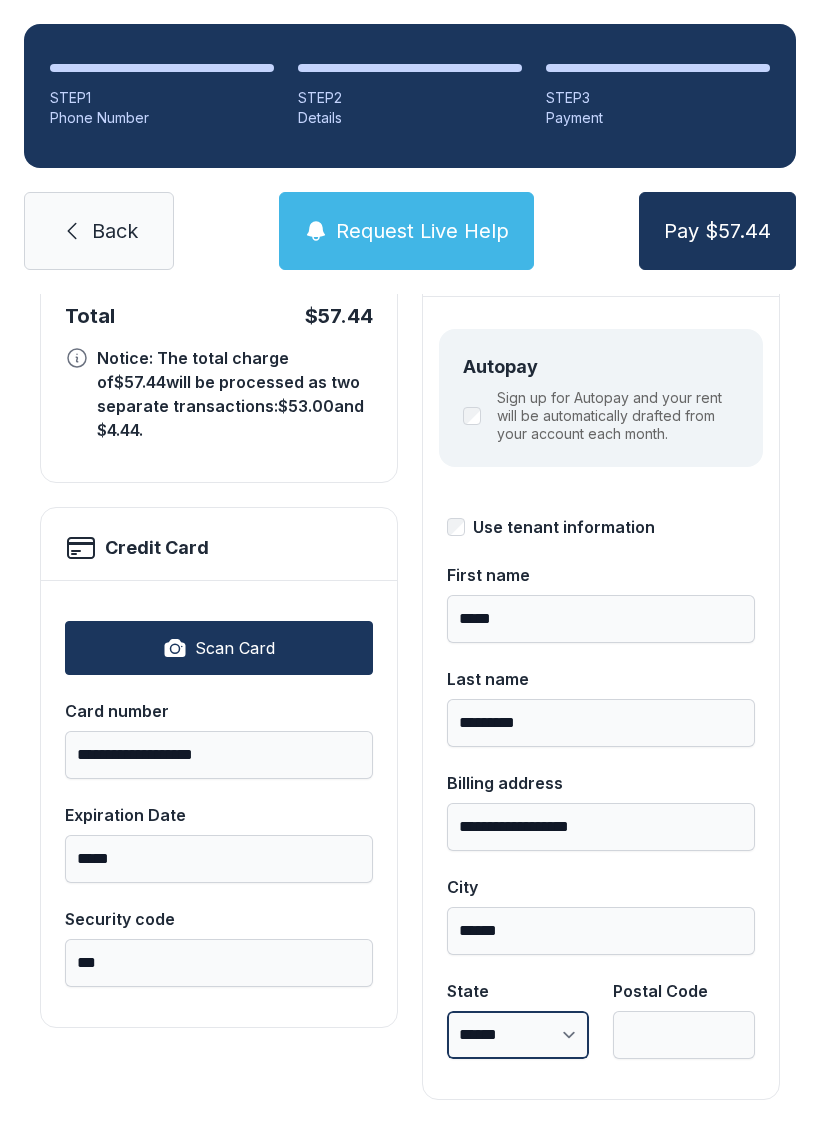 select on "**" 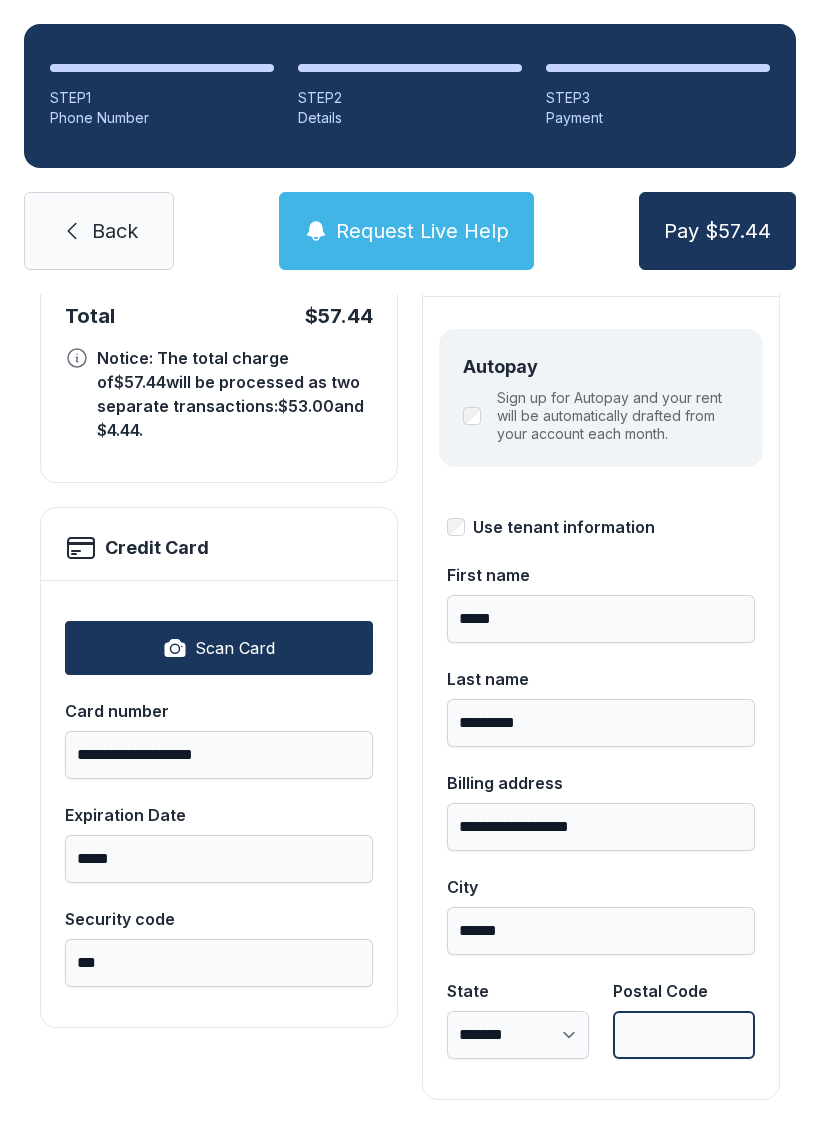 click on "Postal Code" at bounding box center [684, 1035] 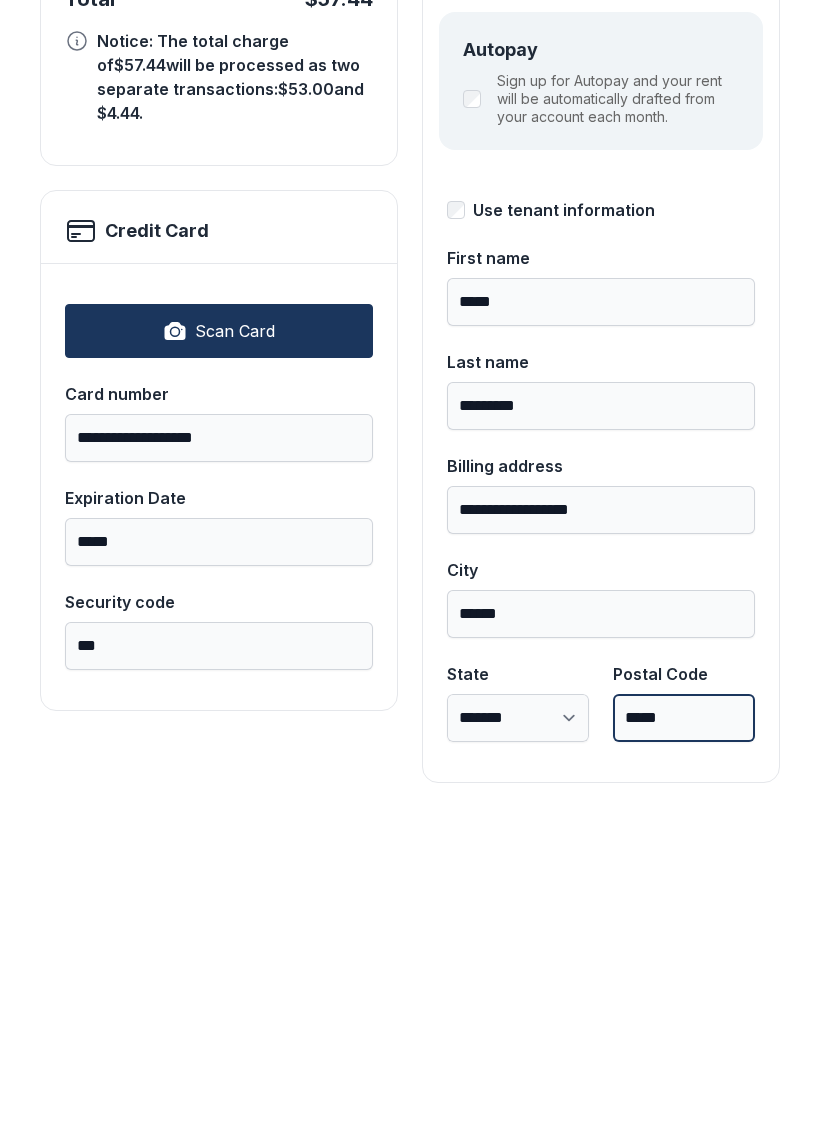 type on "*****" 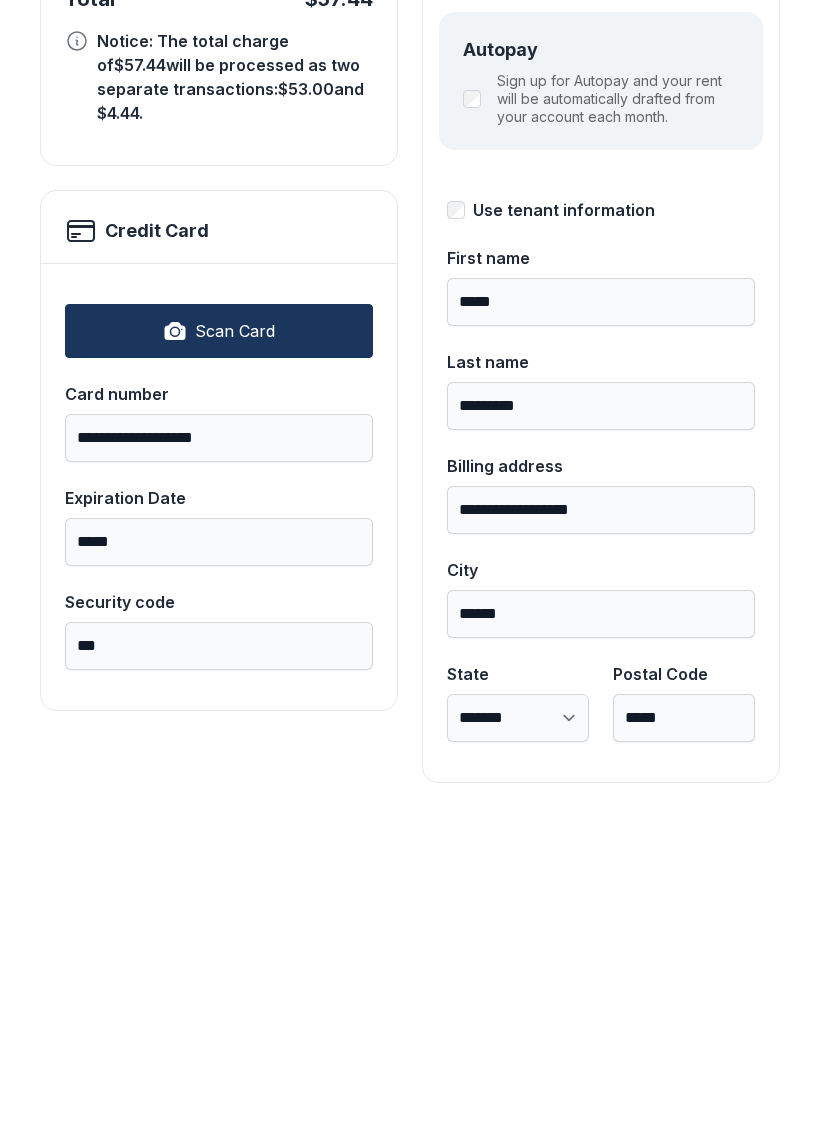 click on "**********" at bounding box center (219, 644) 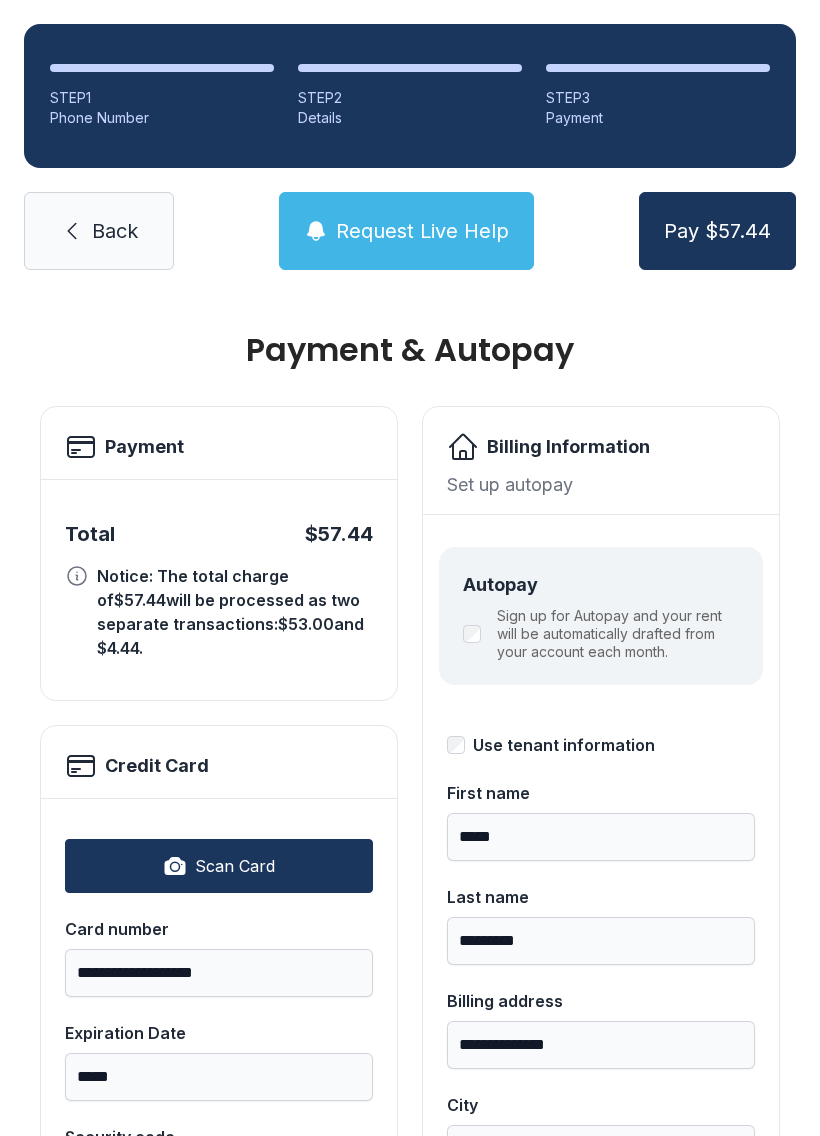 scroll, scrollTop: 0, scrollLeft: 0, axis: both 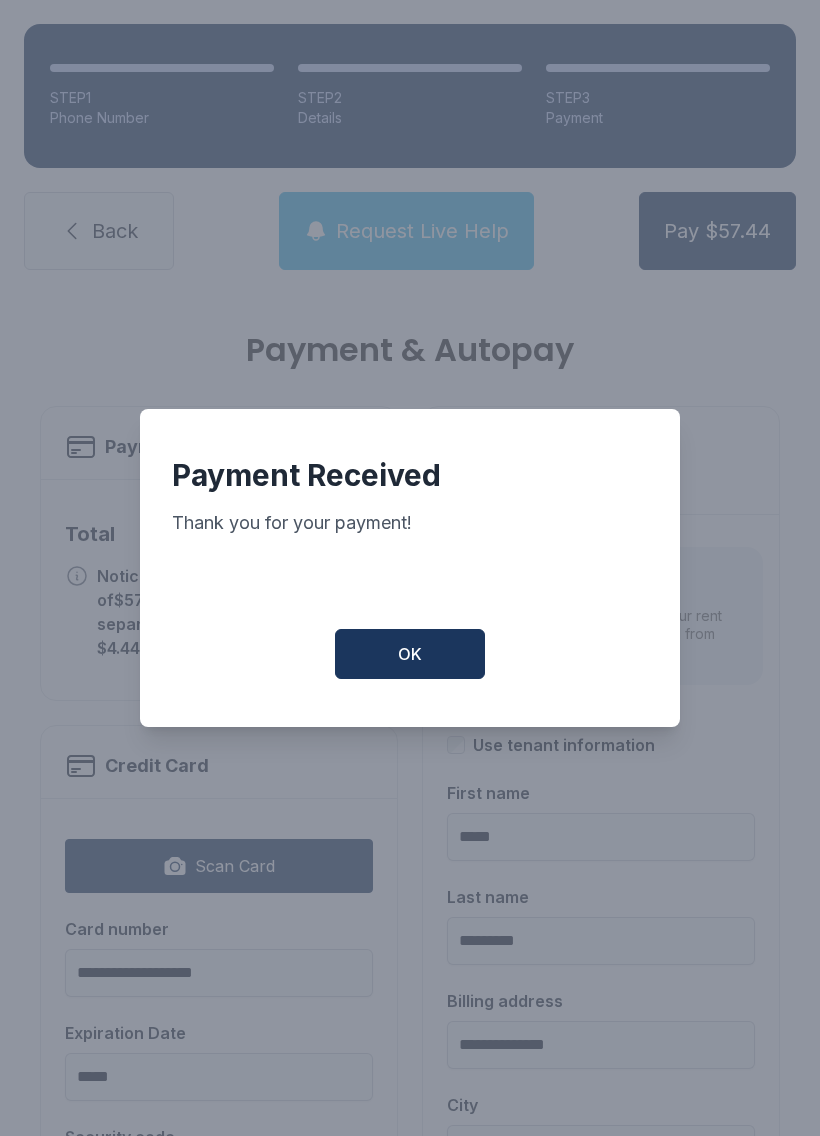 click on "OK" at bounding box center (410, 654) 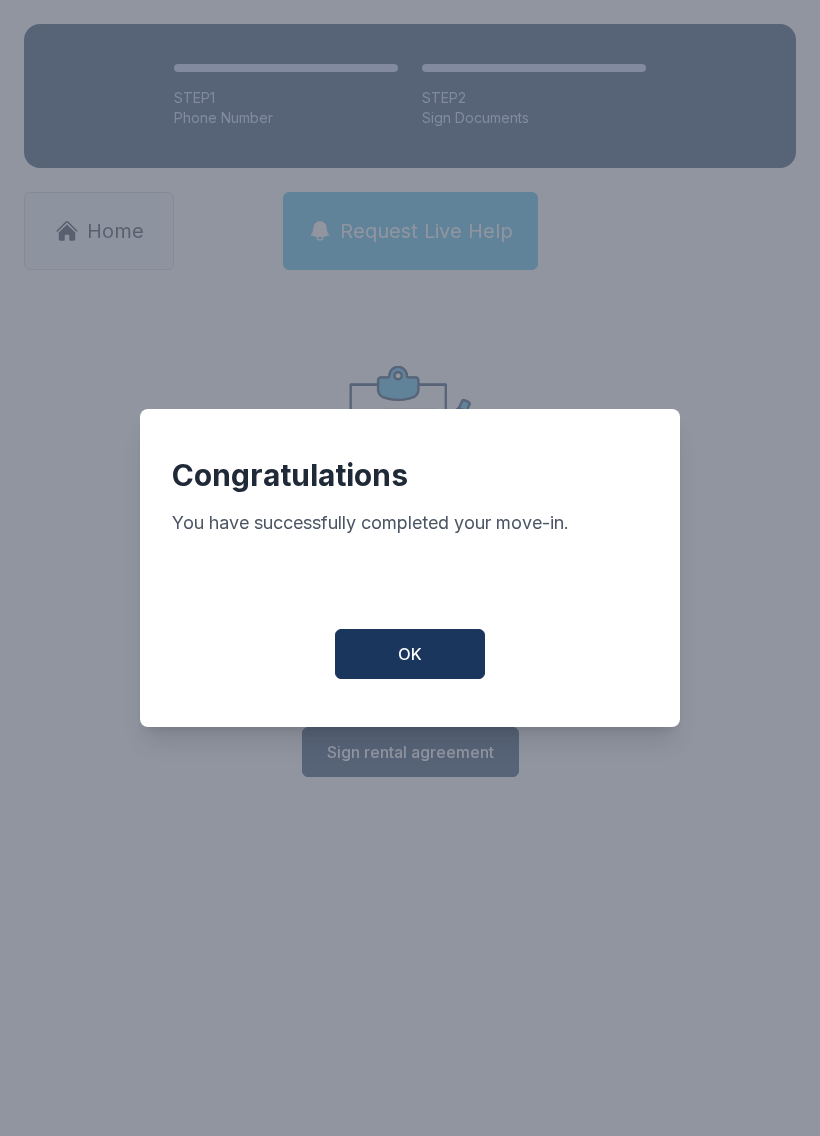 click on "OK" at bounding box center [410, 654] 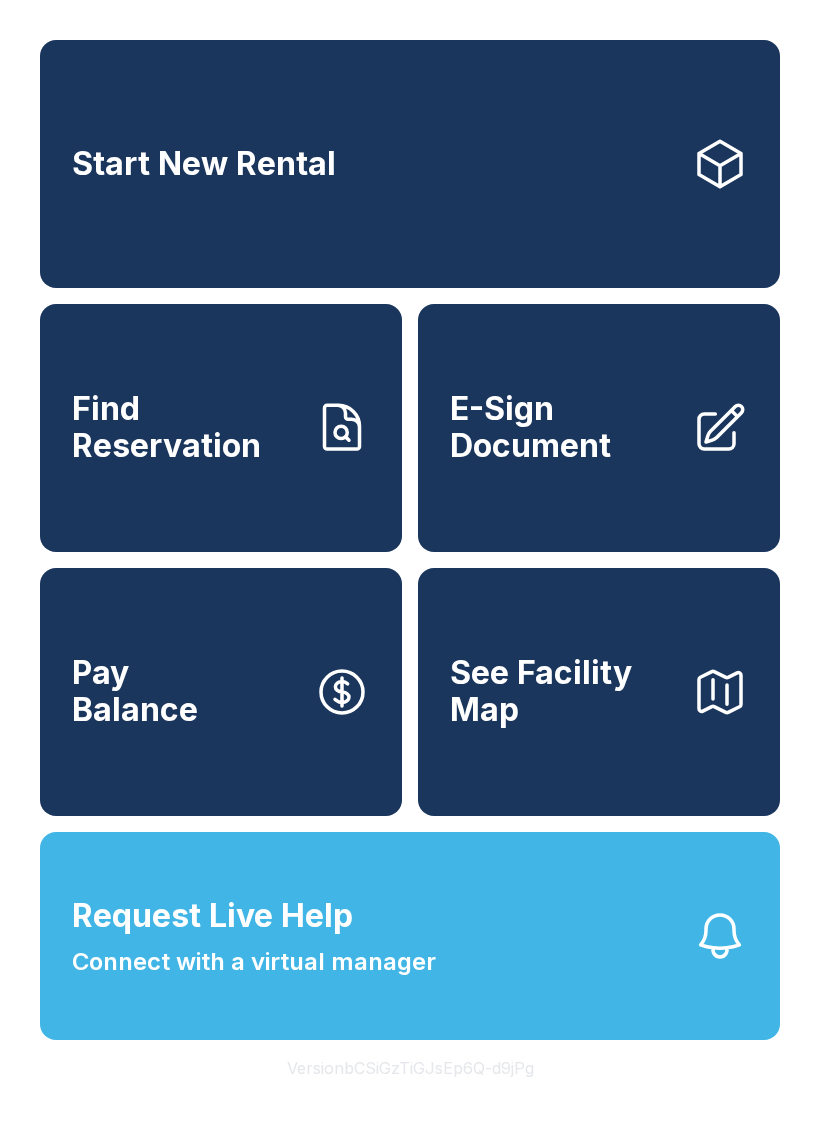 click on "Request Live Help" at bounding box center (212, 916) 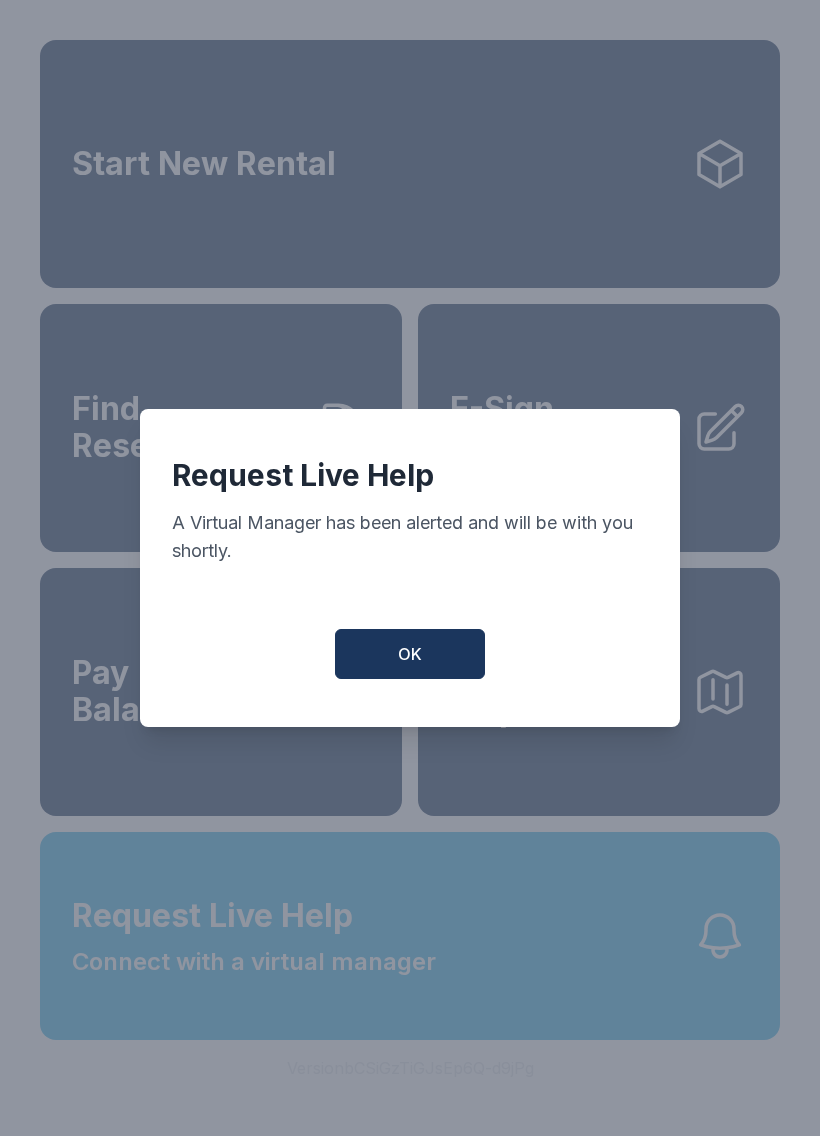 click on "OK" at bounding box center [410, 654] 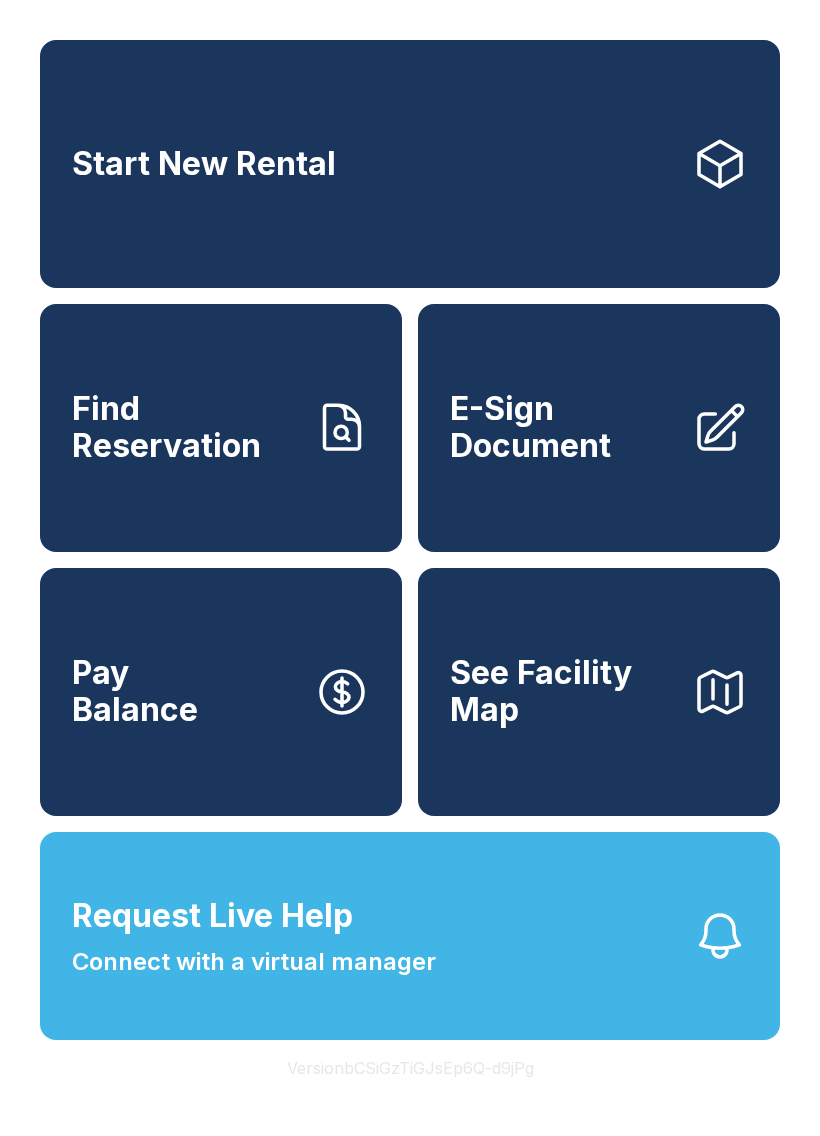 click on "Request Live Help Connect with a virtual manager" at bounding box center [410, 936] 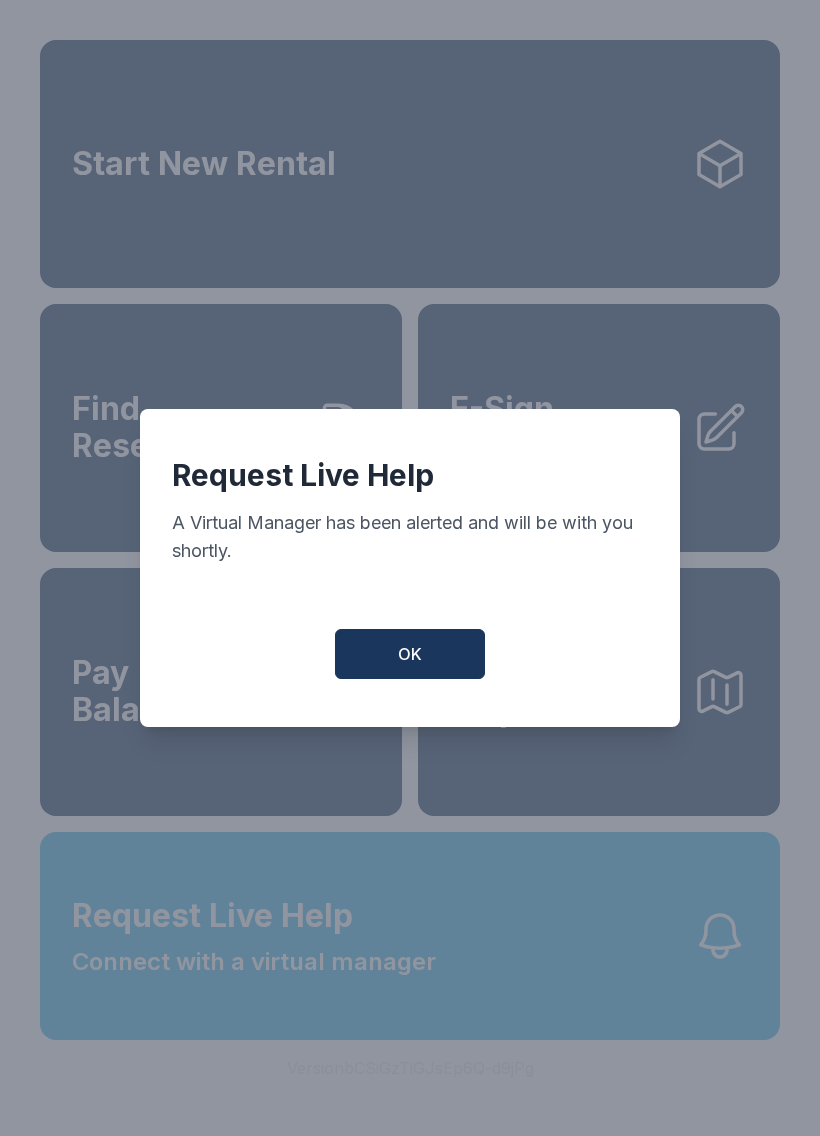 click on "OK" at bounding box center (410, 654) 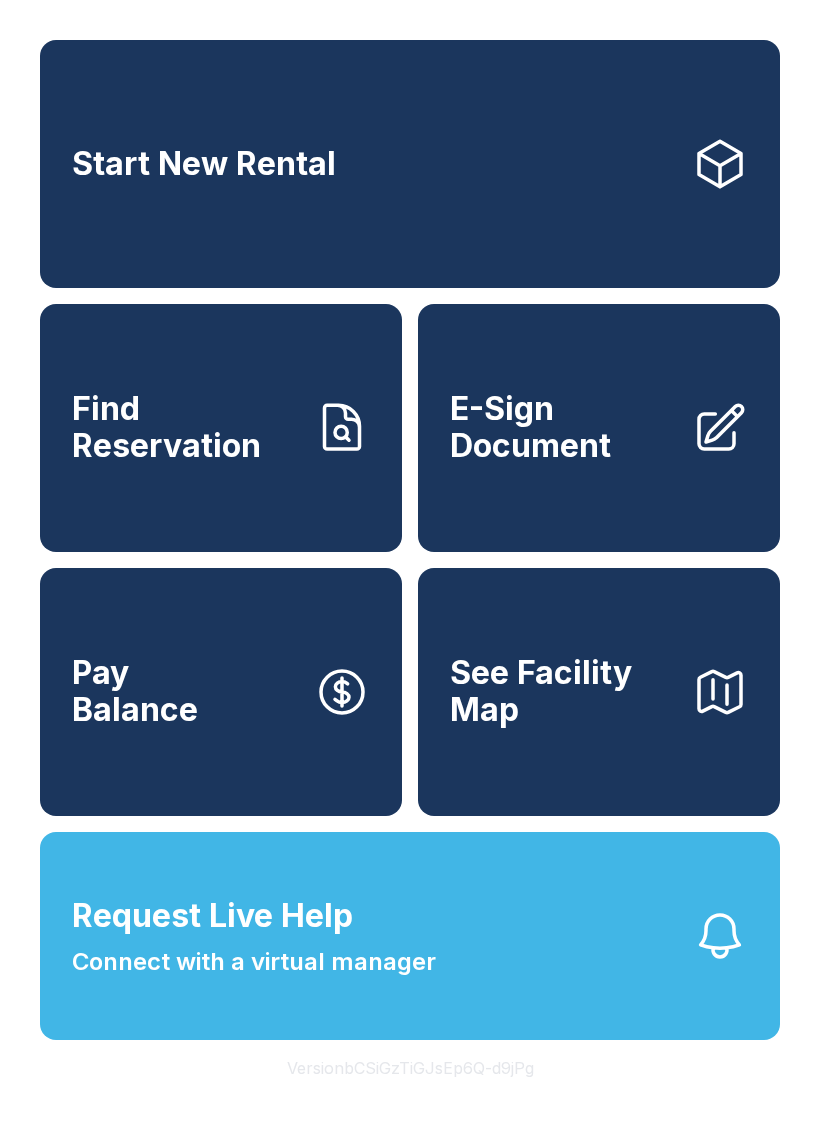 click on "E-Sign Document" at bounding box center (563, 427) 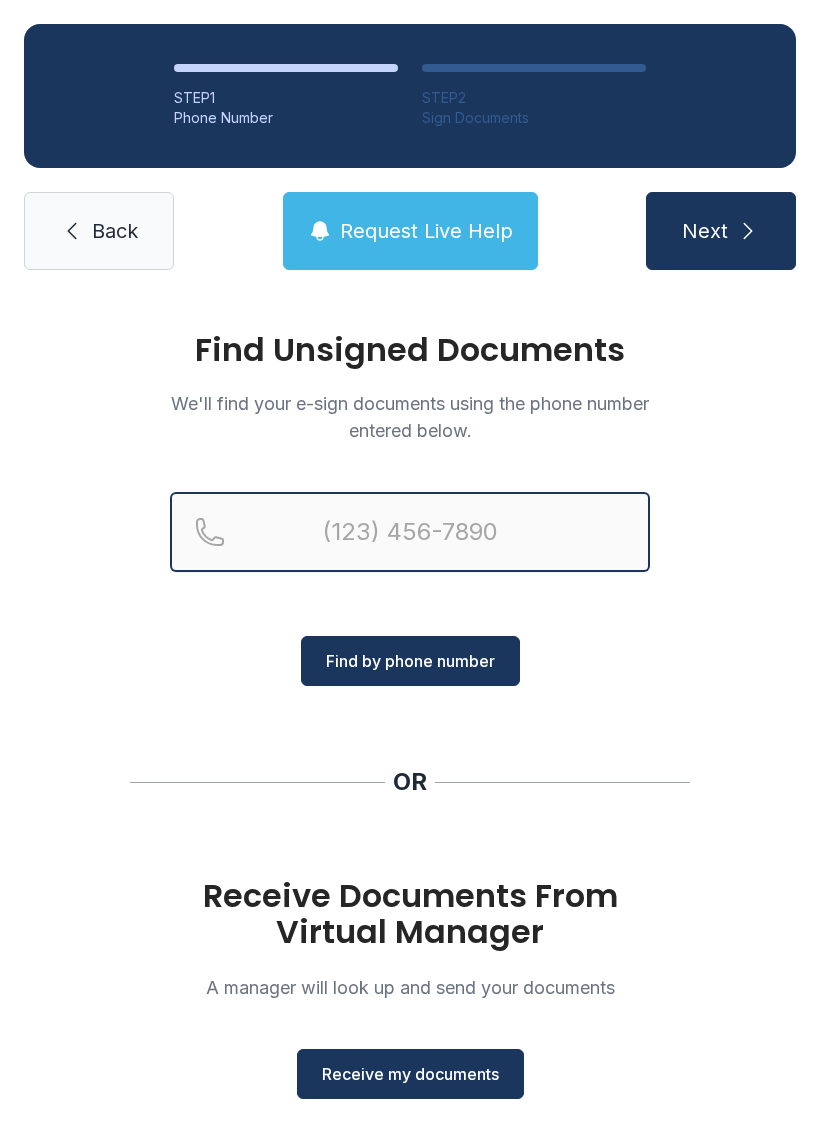 click at bounding box center (410, 532) 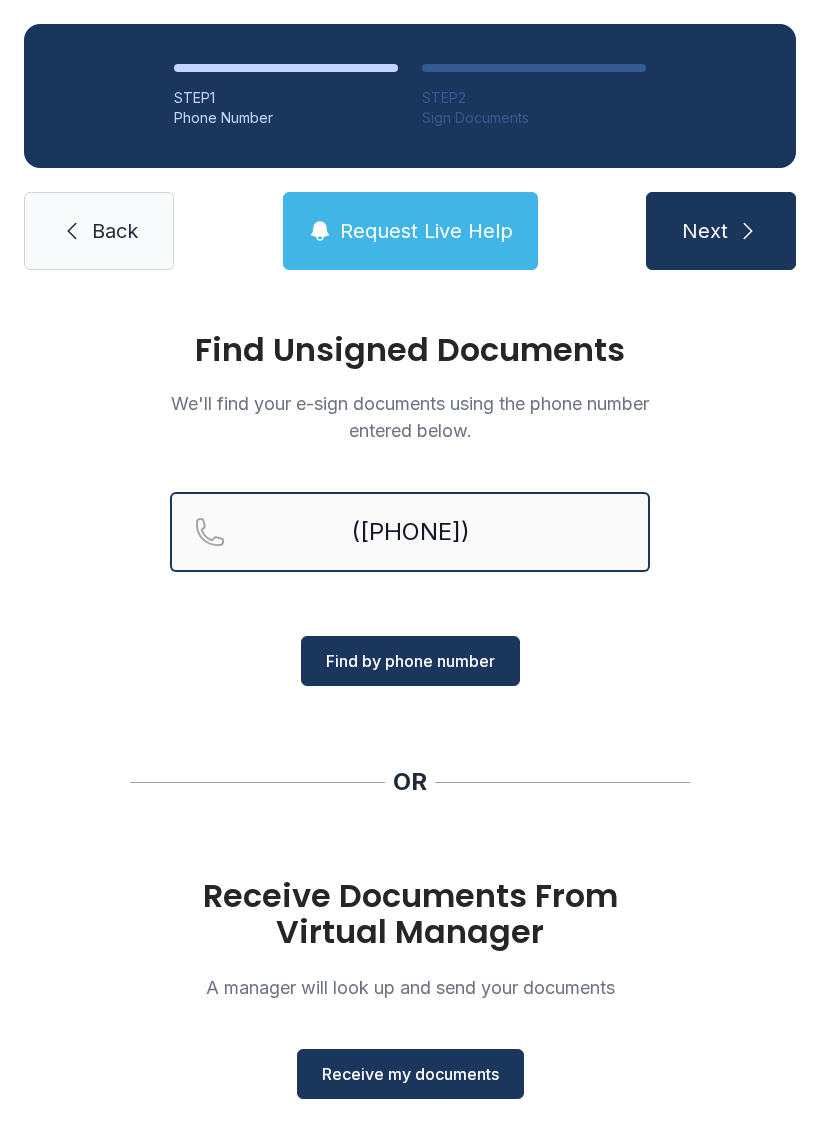 type on "([PHONE])" 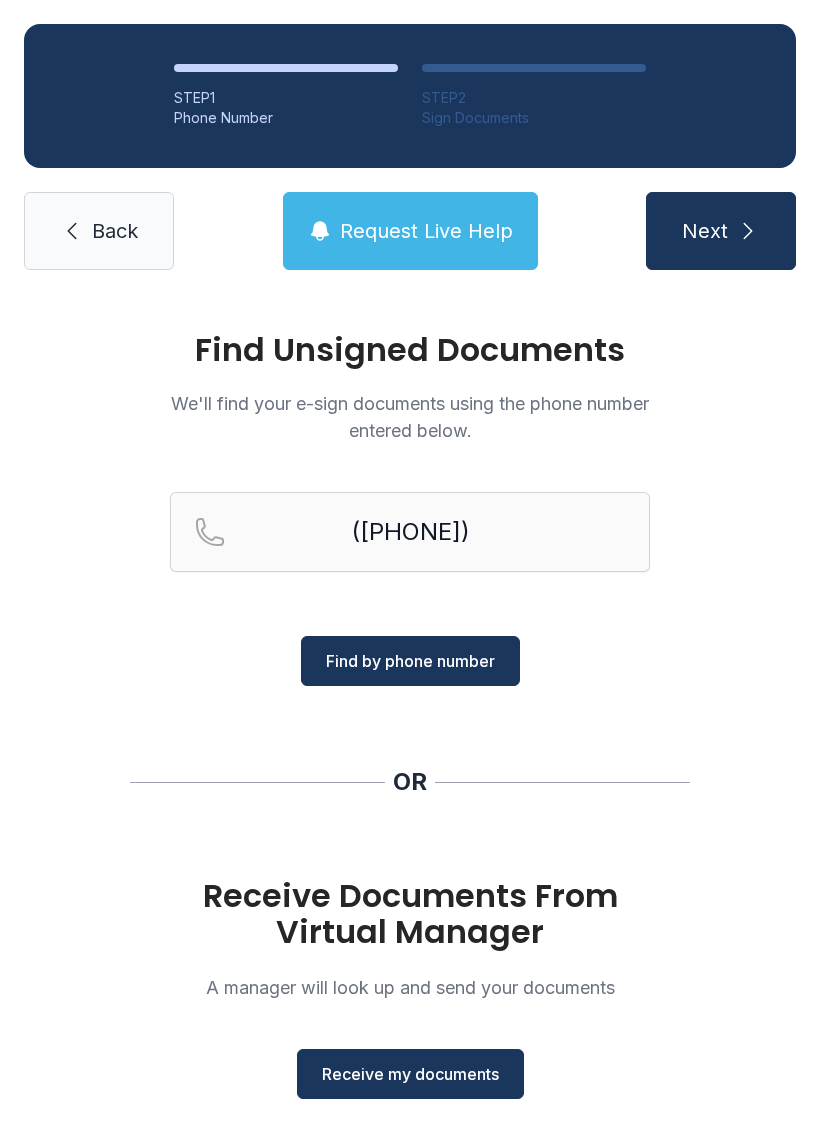 click on "Find by phone number" at bounding box center (410, 661) 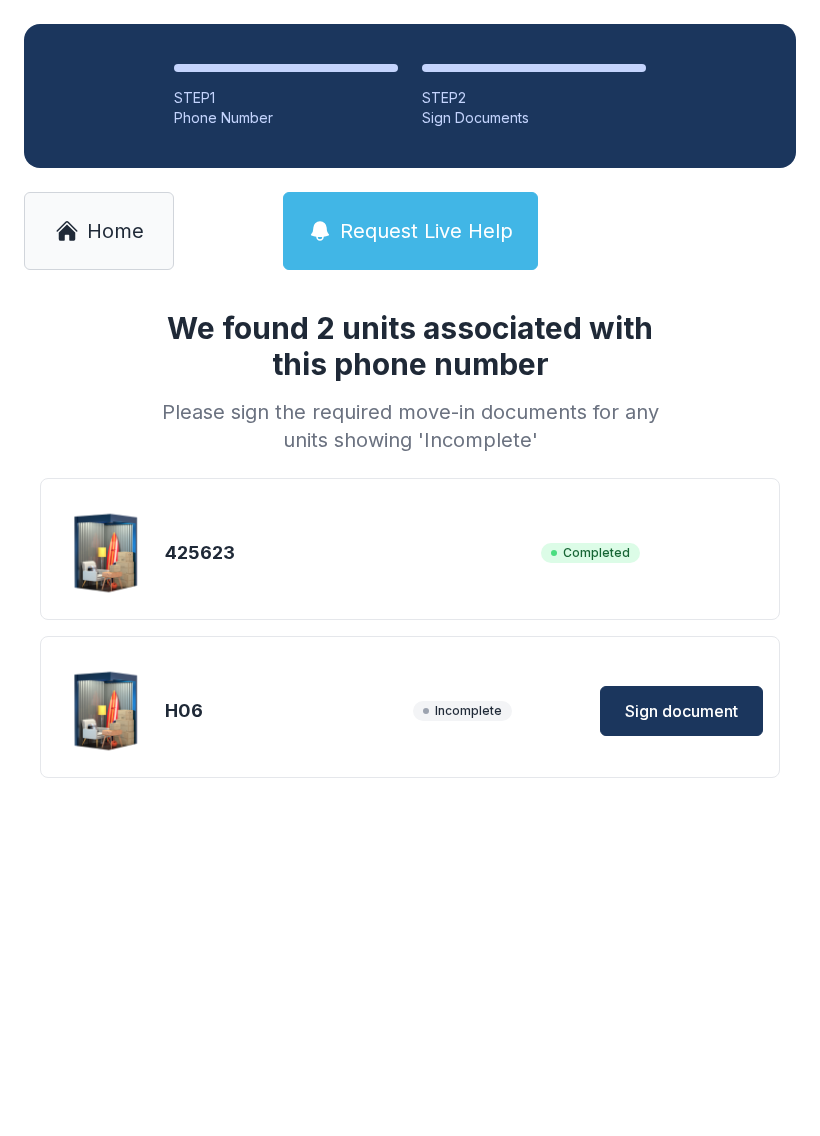 click on "Sign document" at bounding box center (681, 711) 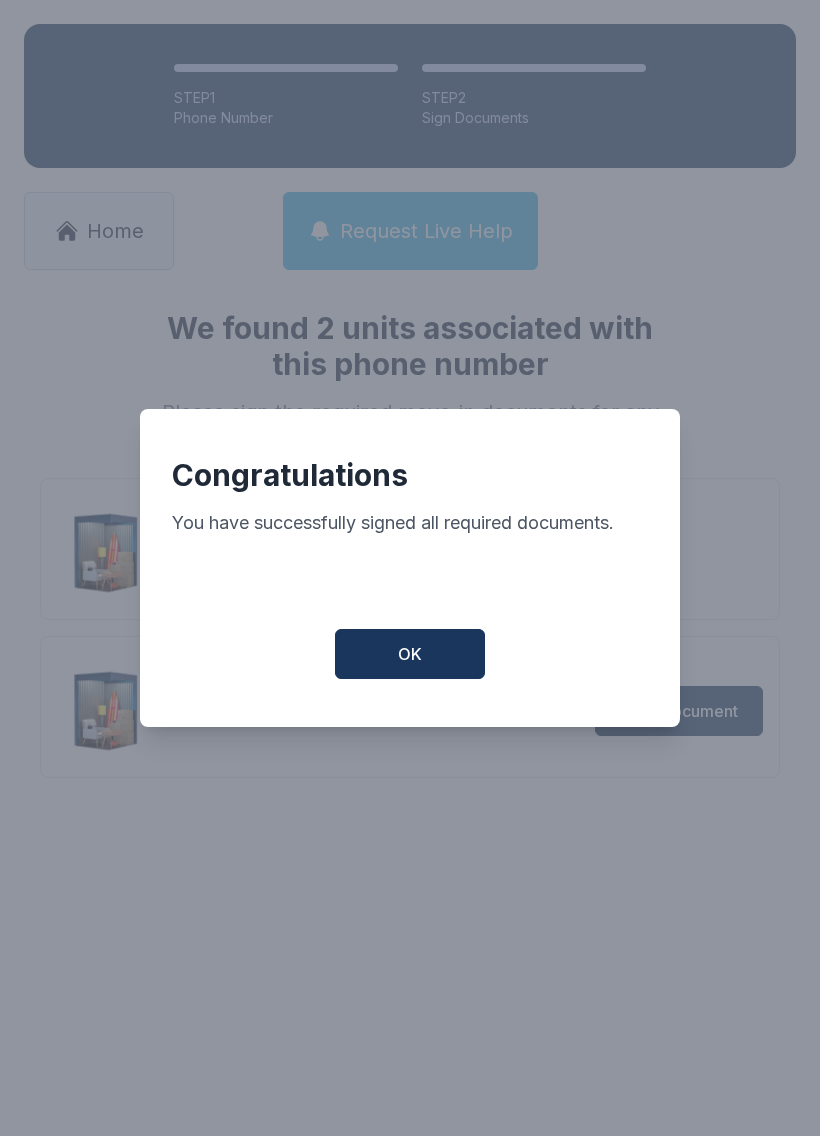 click on "OK" at bounding box center (410, 654) 